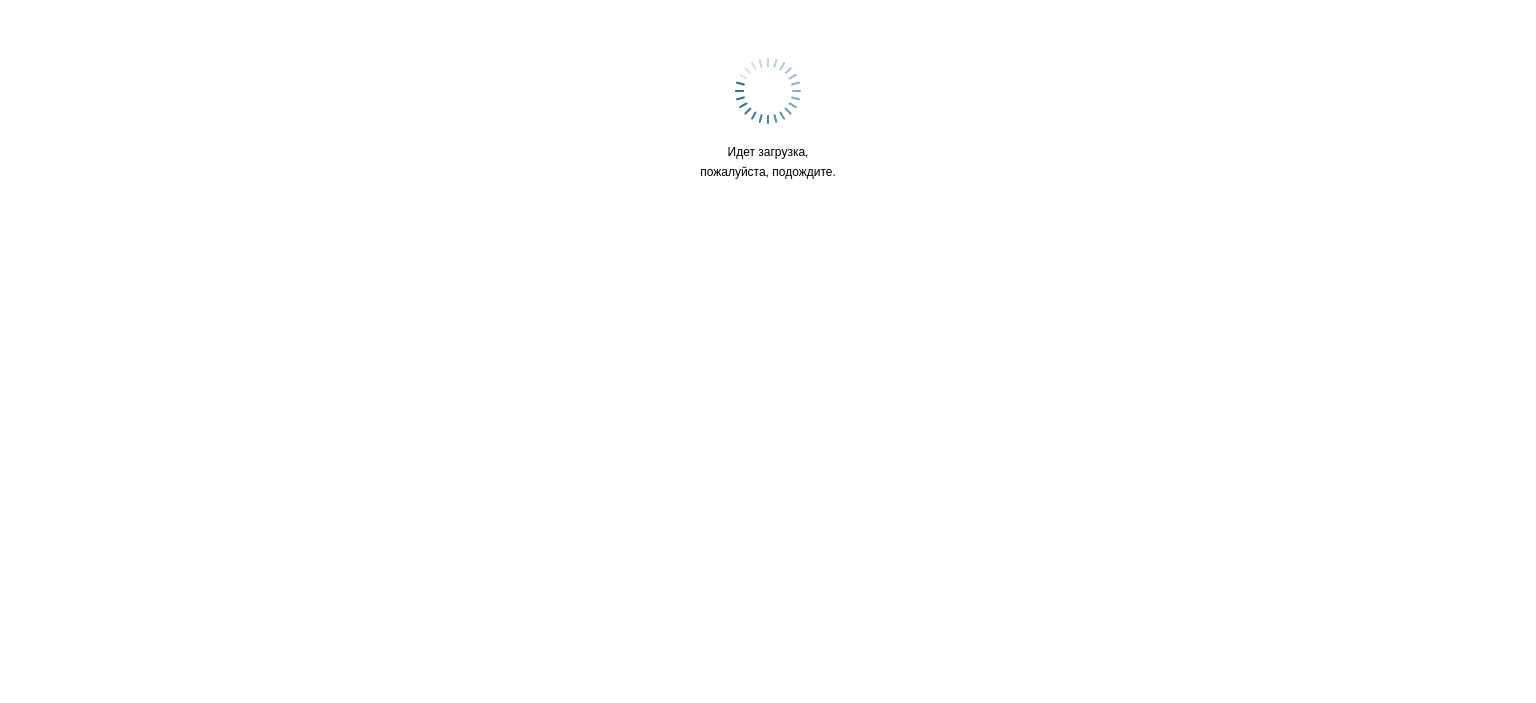 scroll, scrollTop: 0, scrollLeft: 0, axis: both 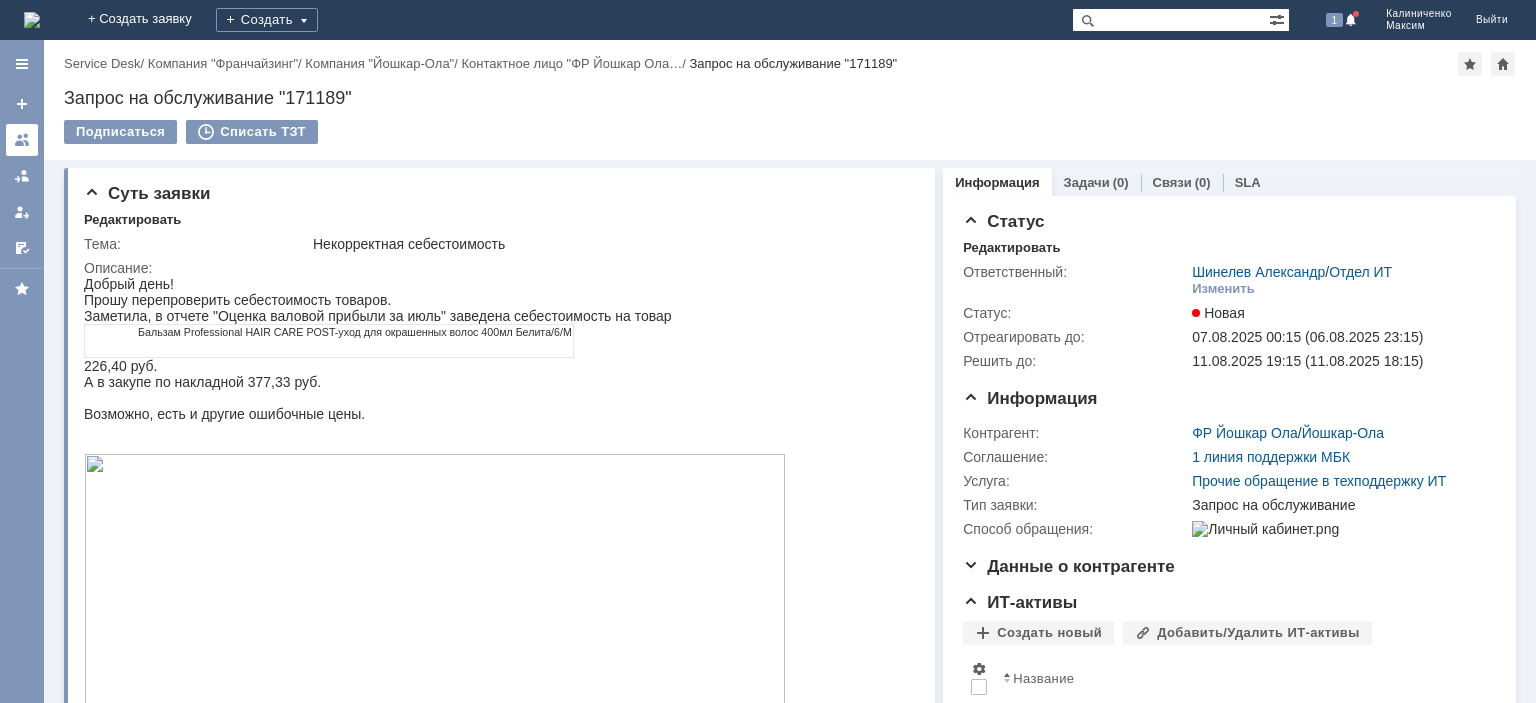 click at bounding box center (22, 140) 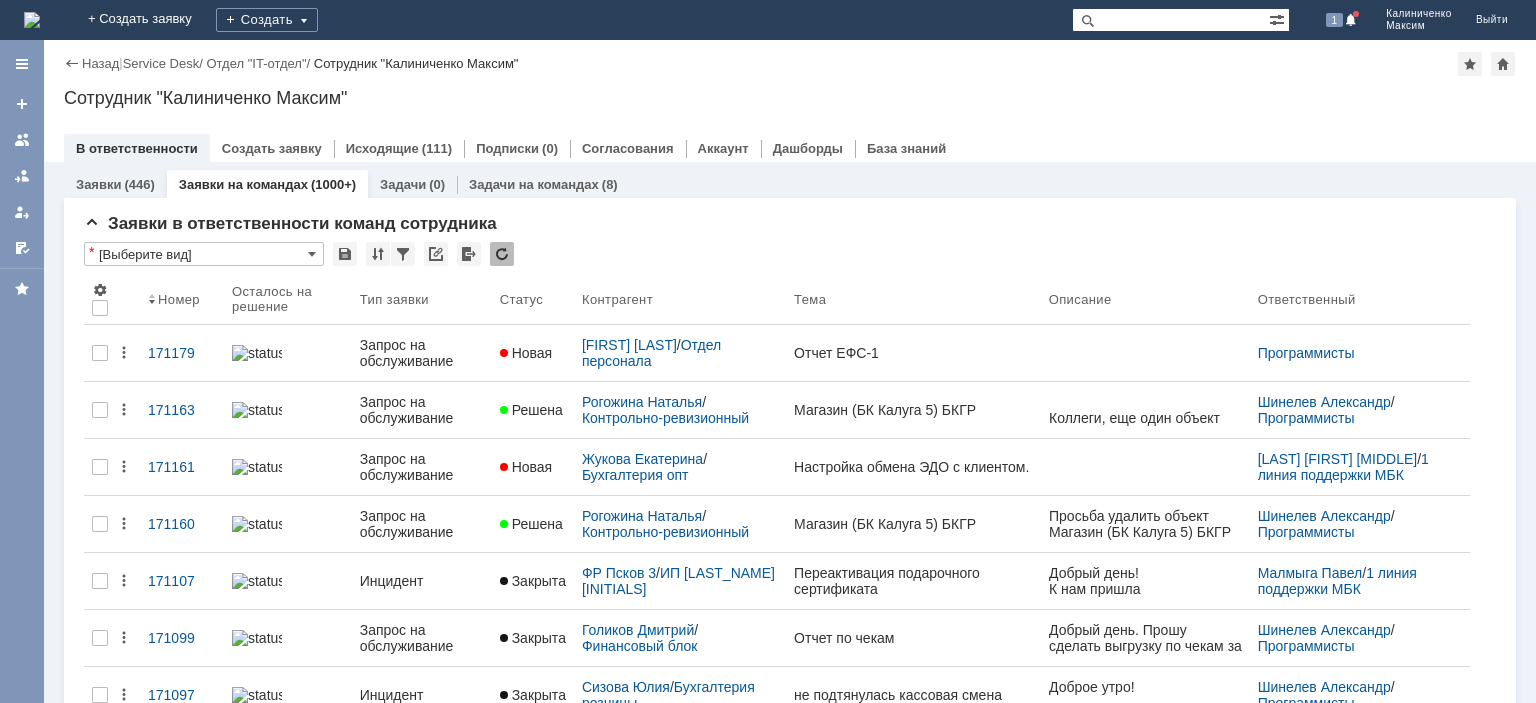 scroll, scrollTop: 0, scrollLeft: 0, axis: both 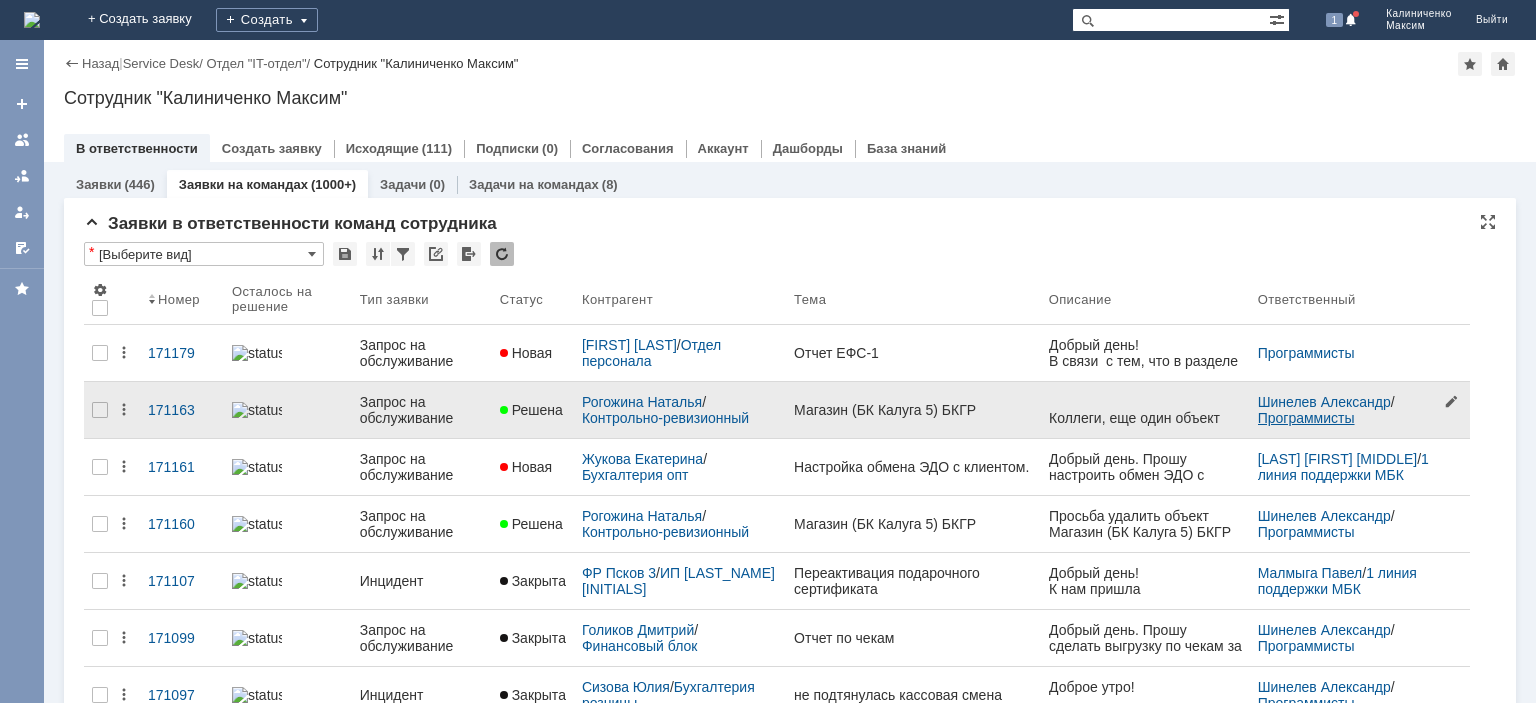 click on "Программисты" at bounding box center (1306, 418) 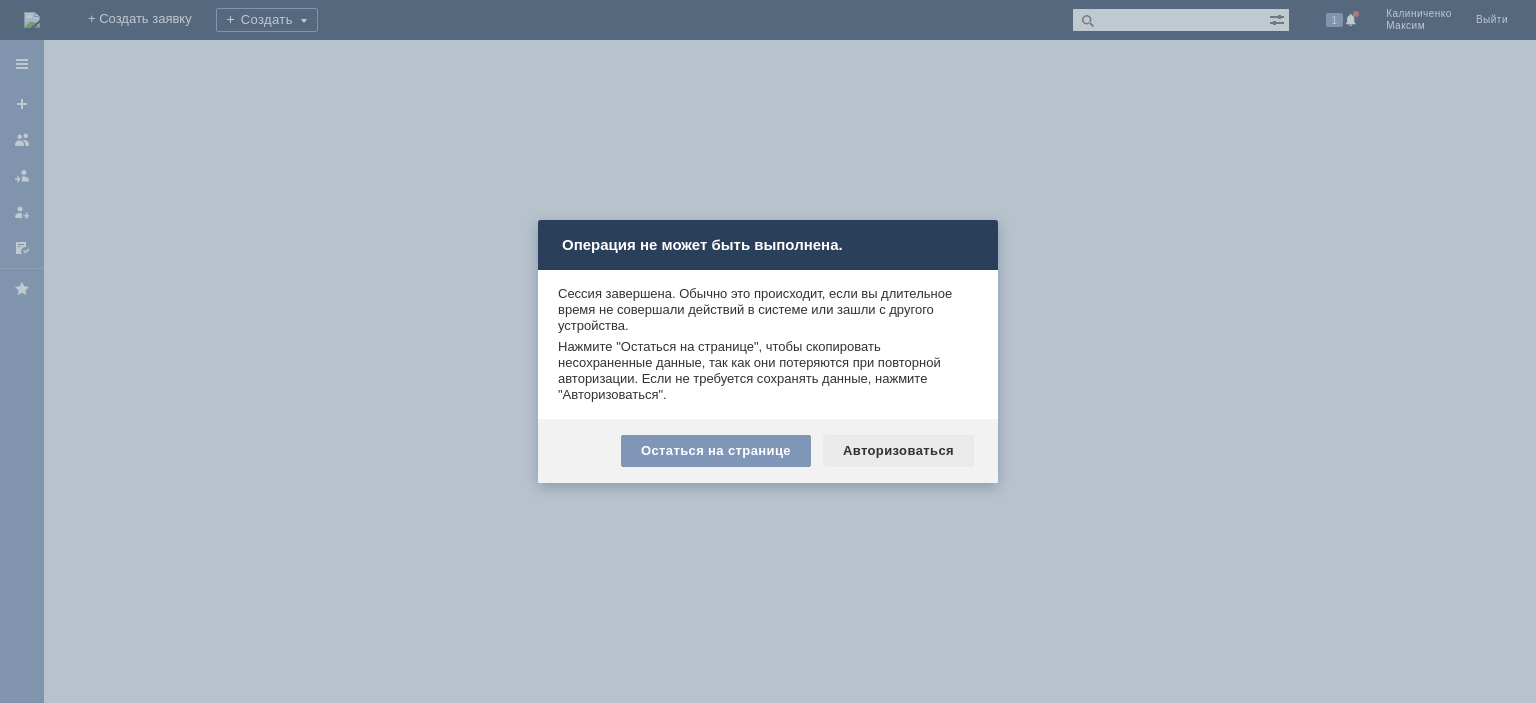 click on "Авторизоваться" at bounding box center (898, 451) 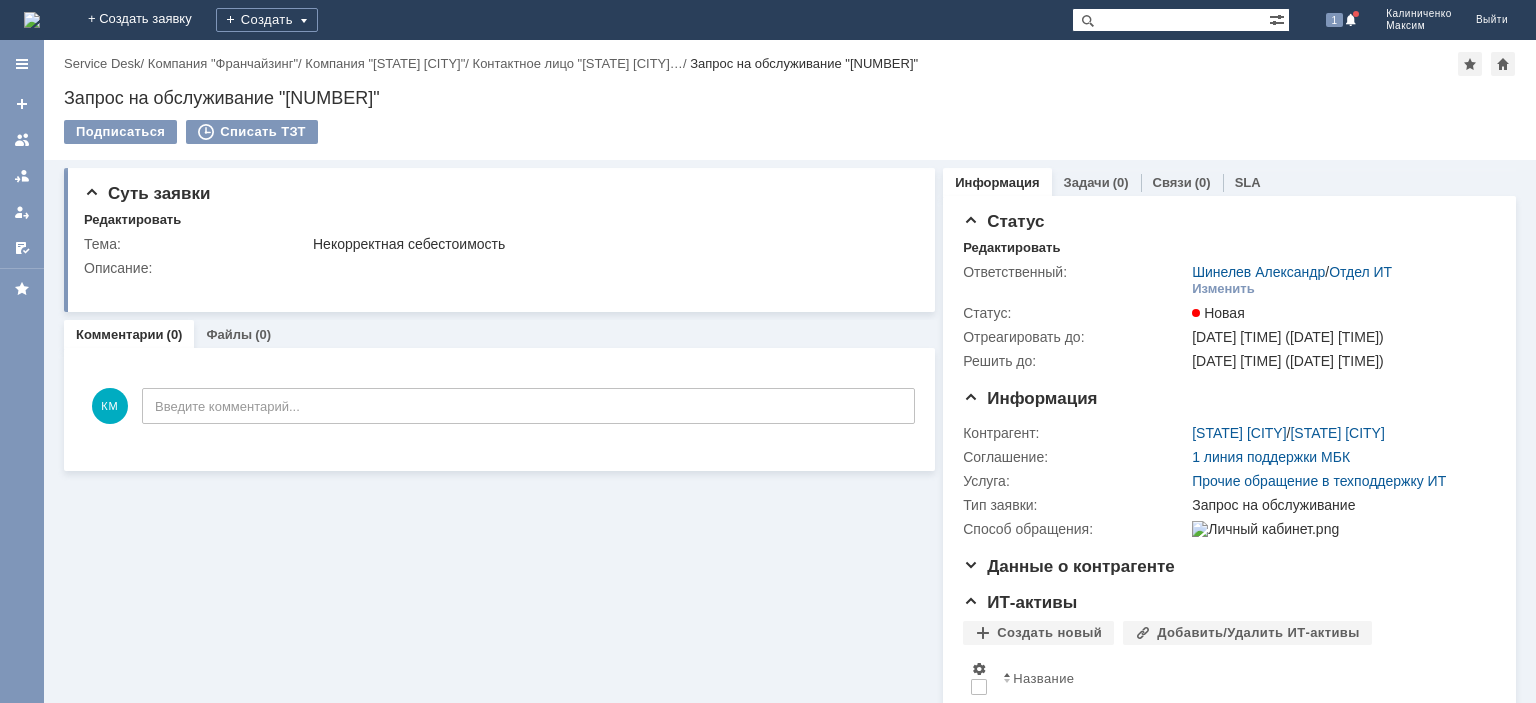 scroll, scrollTop: 0, scrollLeft: 0, axis: both 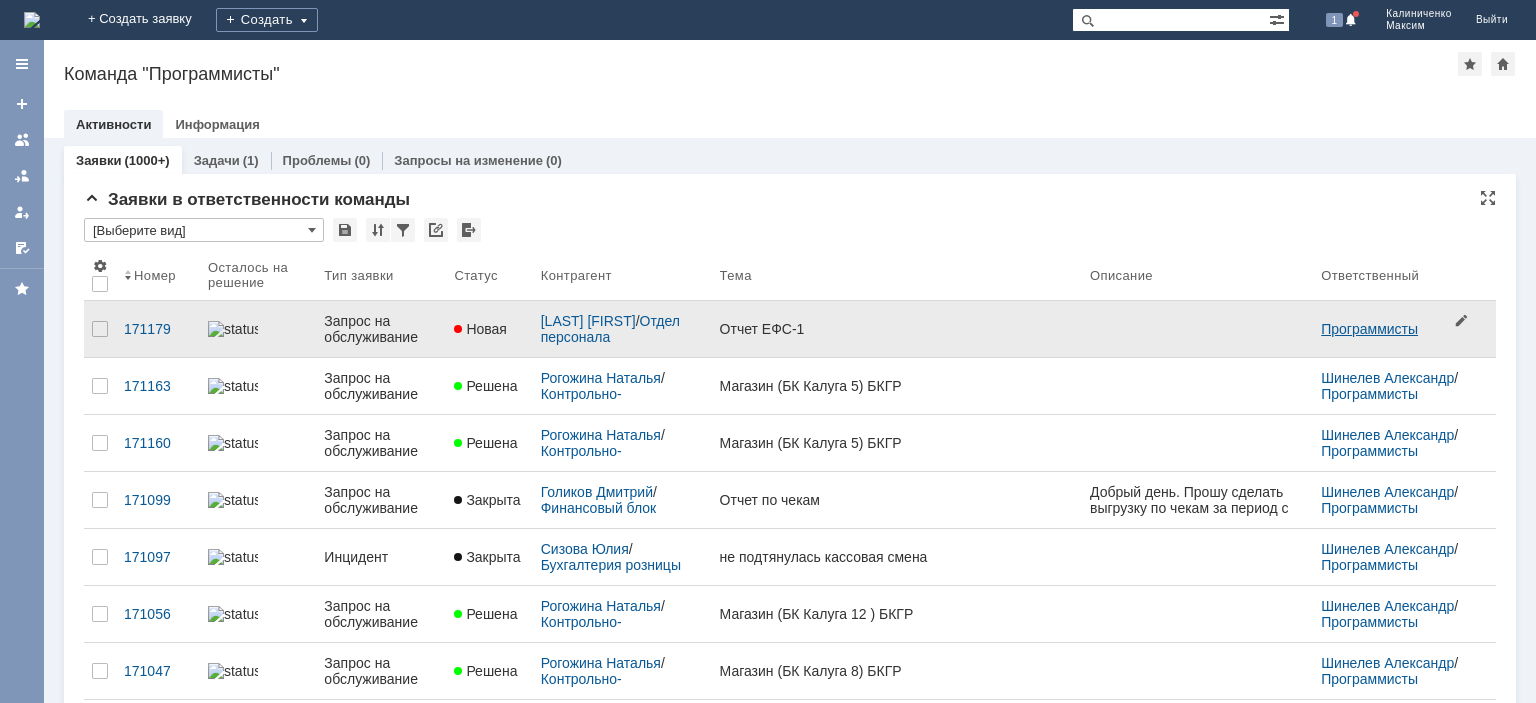 click on "Программисты" at bounding box center [1369, 329] 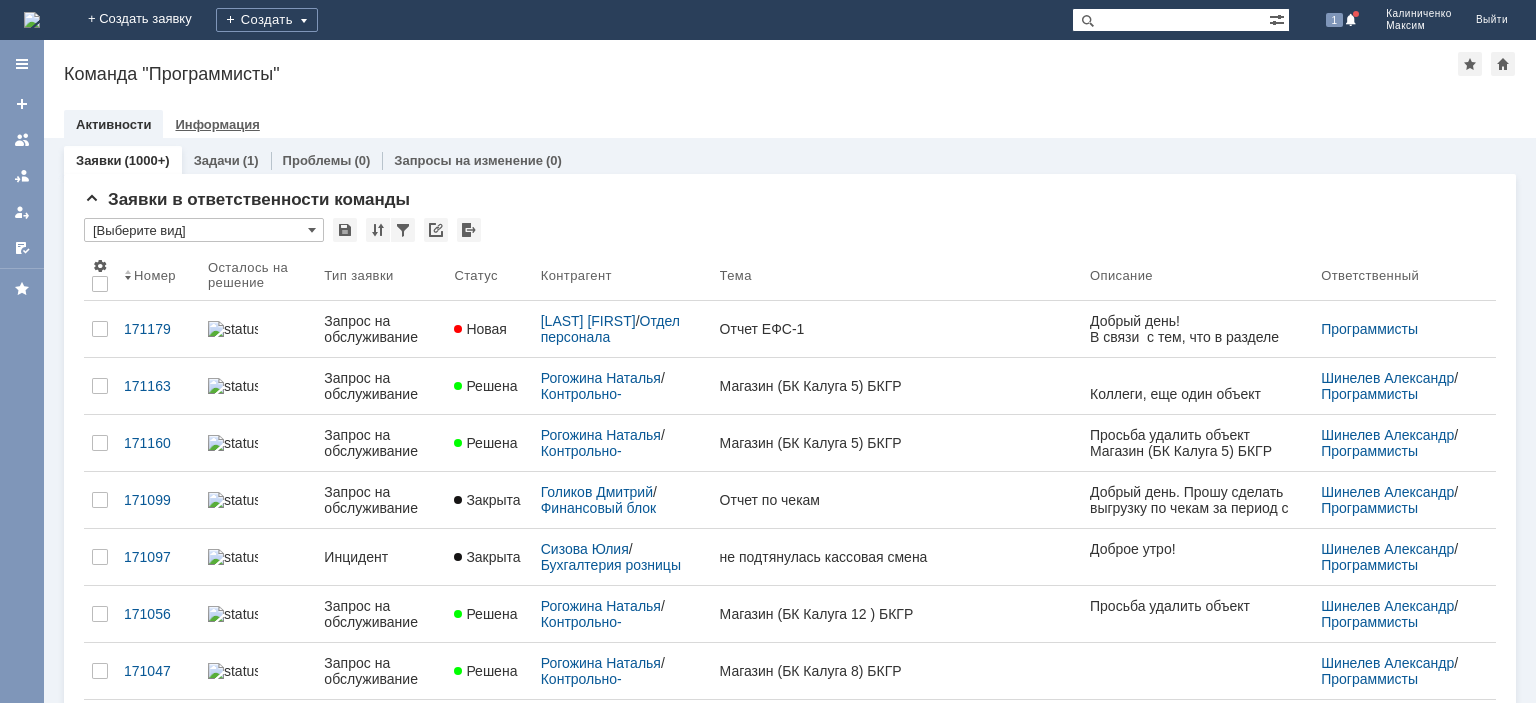 click on "Информация" at bounding box center (217, 124) 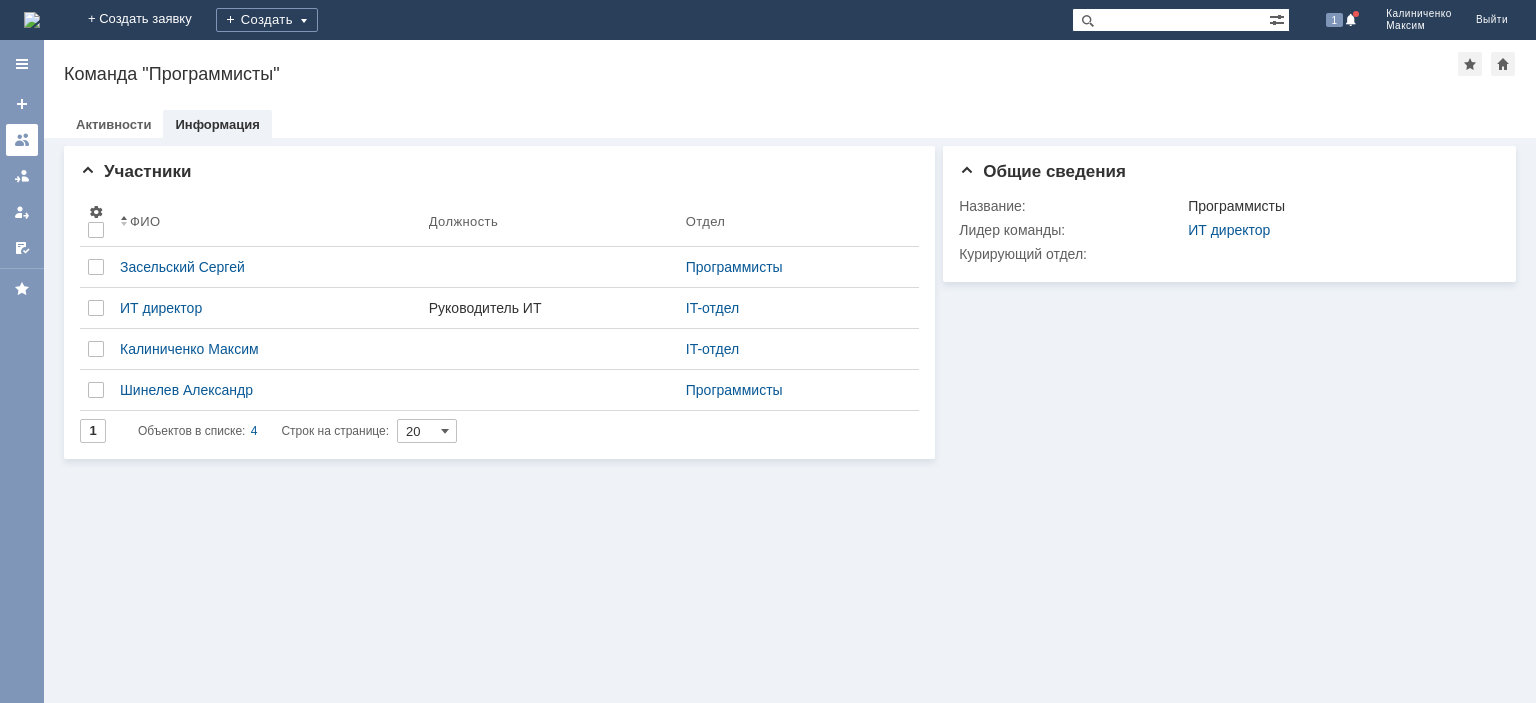 click at bounding box center [22, 140] 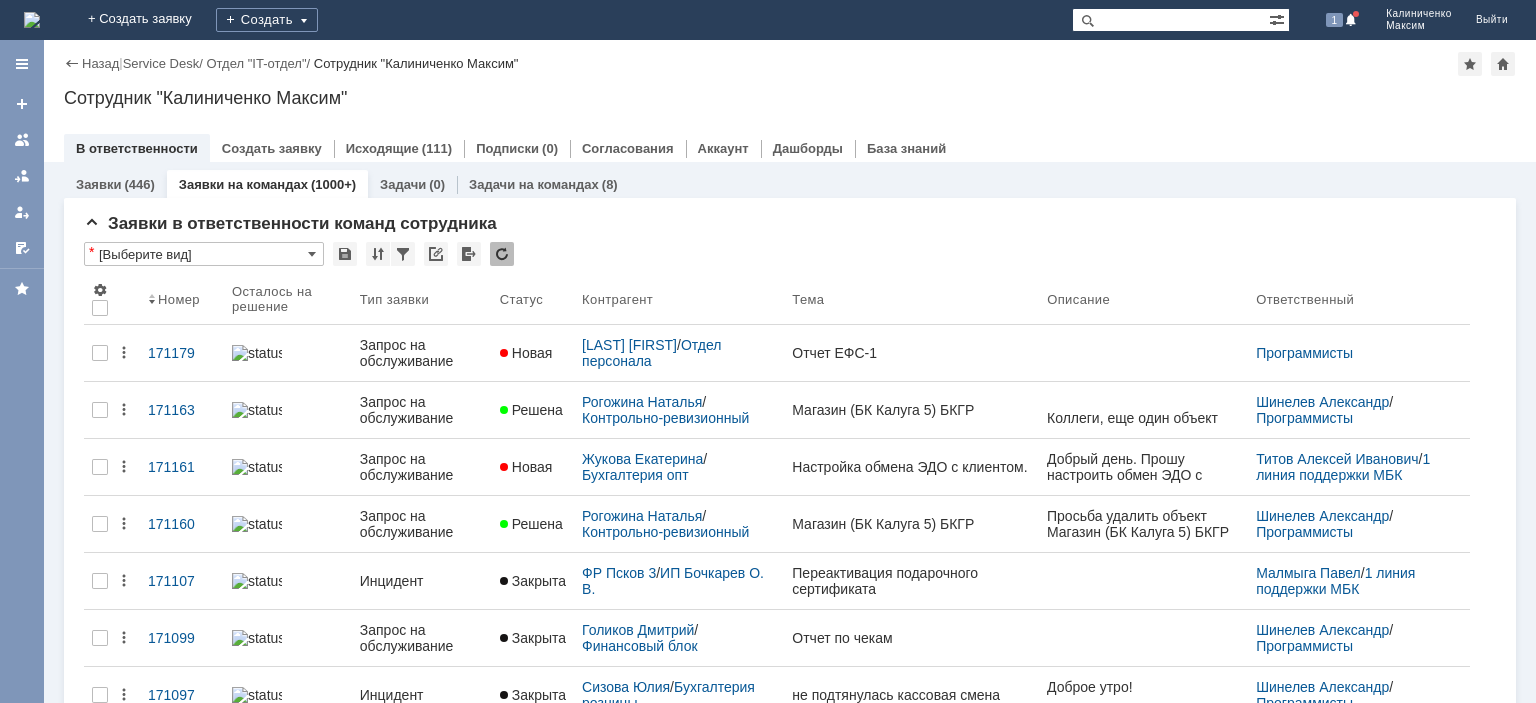 scroll, scrollTop: 0, scrollLeft: 0, axis: both 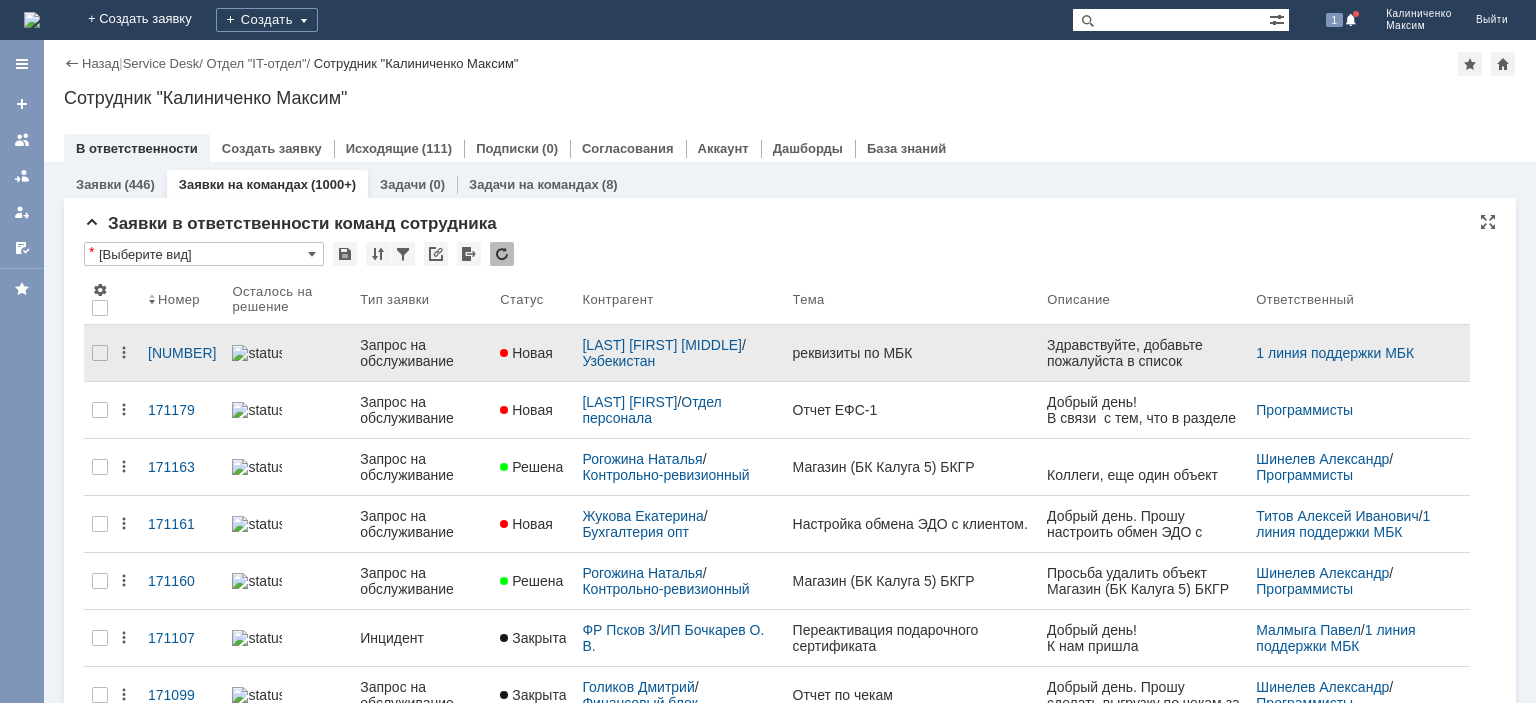 click on "Запрос на обслуживание" at bounding box center (422, 353) 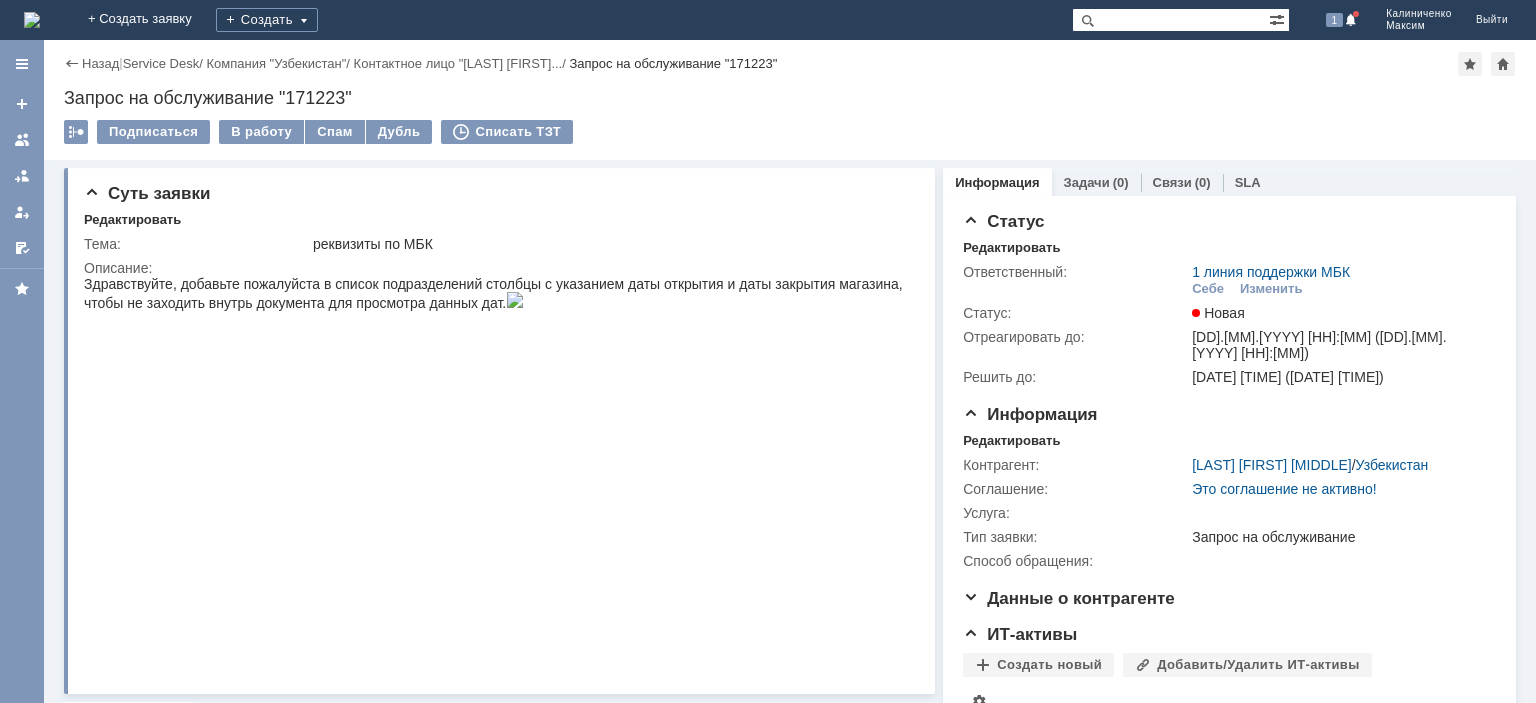 scroll, scrollTop: 0, scrollLeft: 0, axis: both 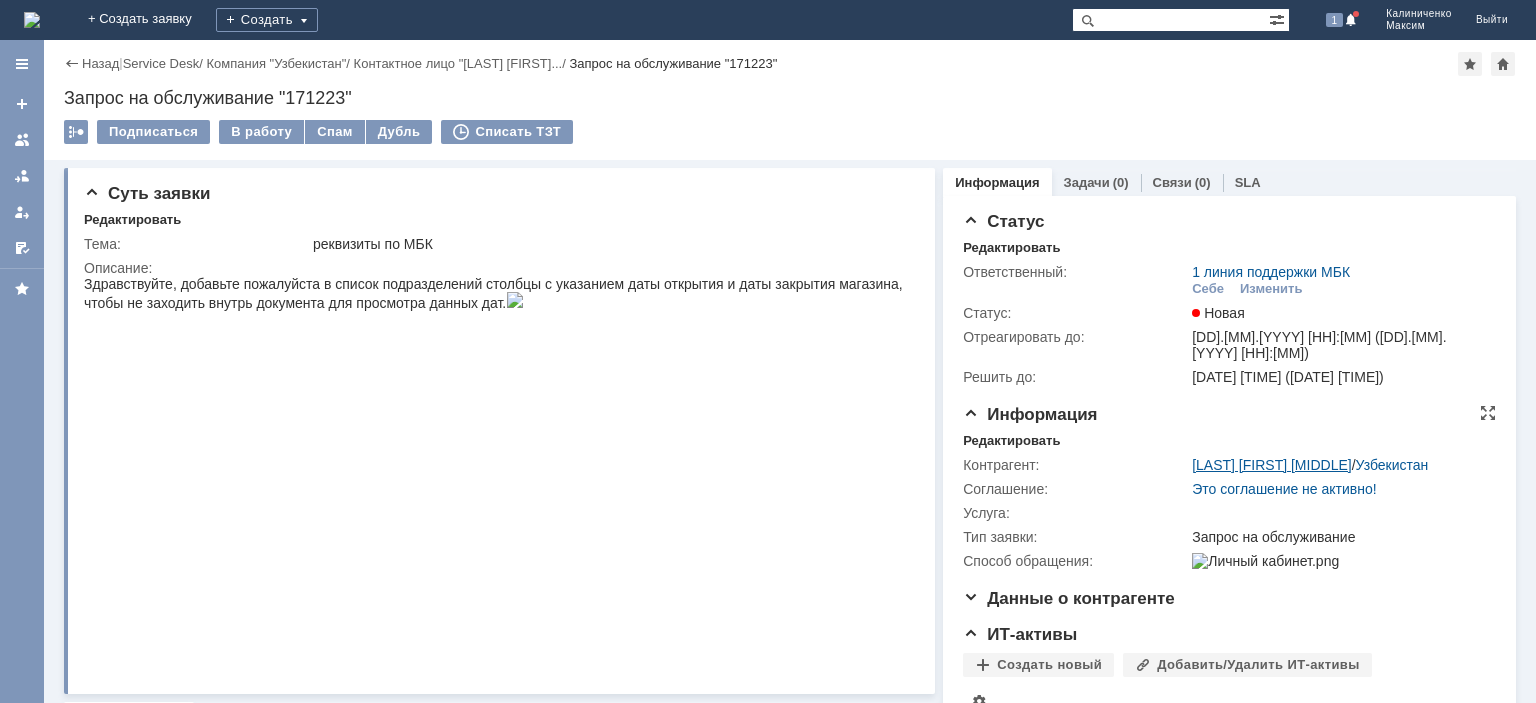 click on "[LAST] [FIRST] [MIDDLE]" at bounding box center [1271, 465] 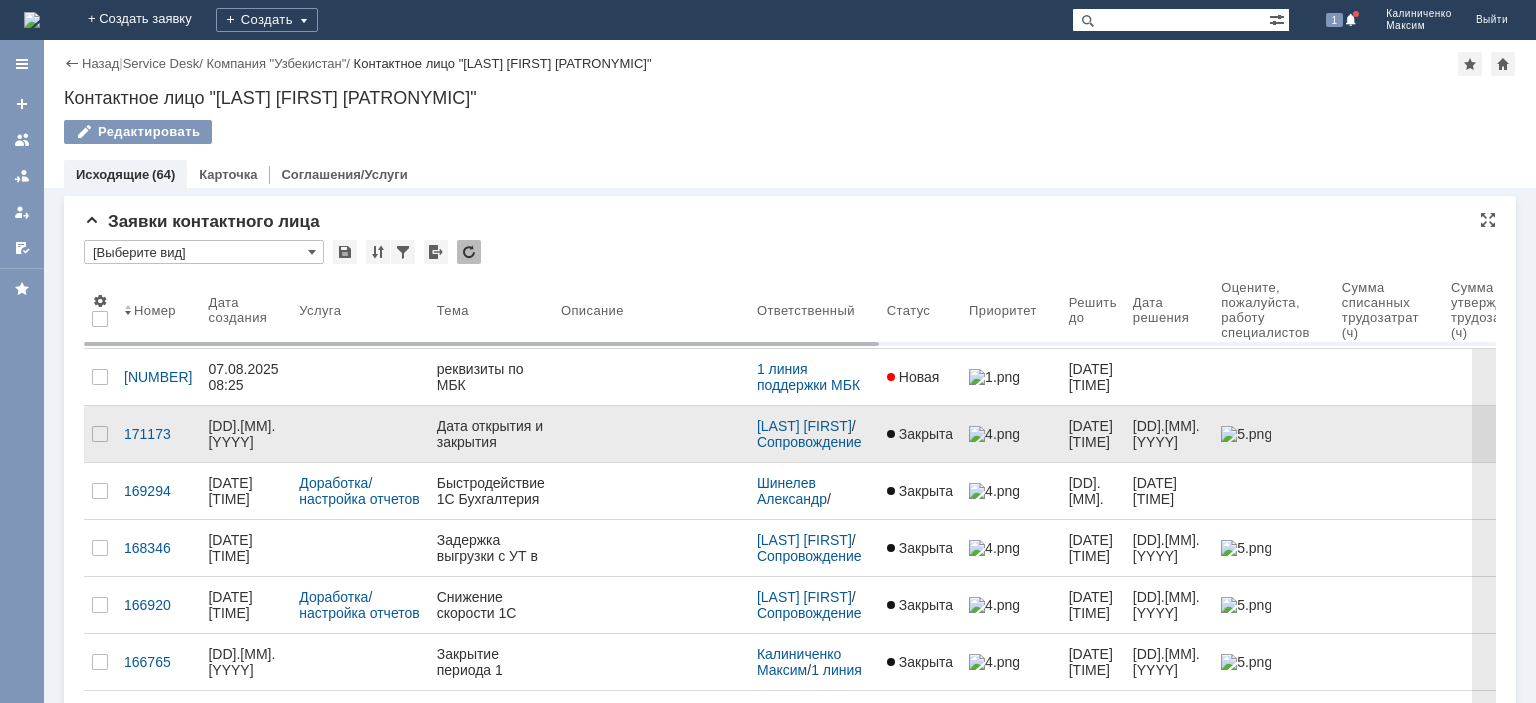 click on "Дата открытия и закрытия магазина" at bounding box center [491, 434] 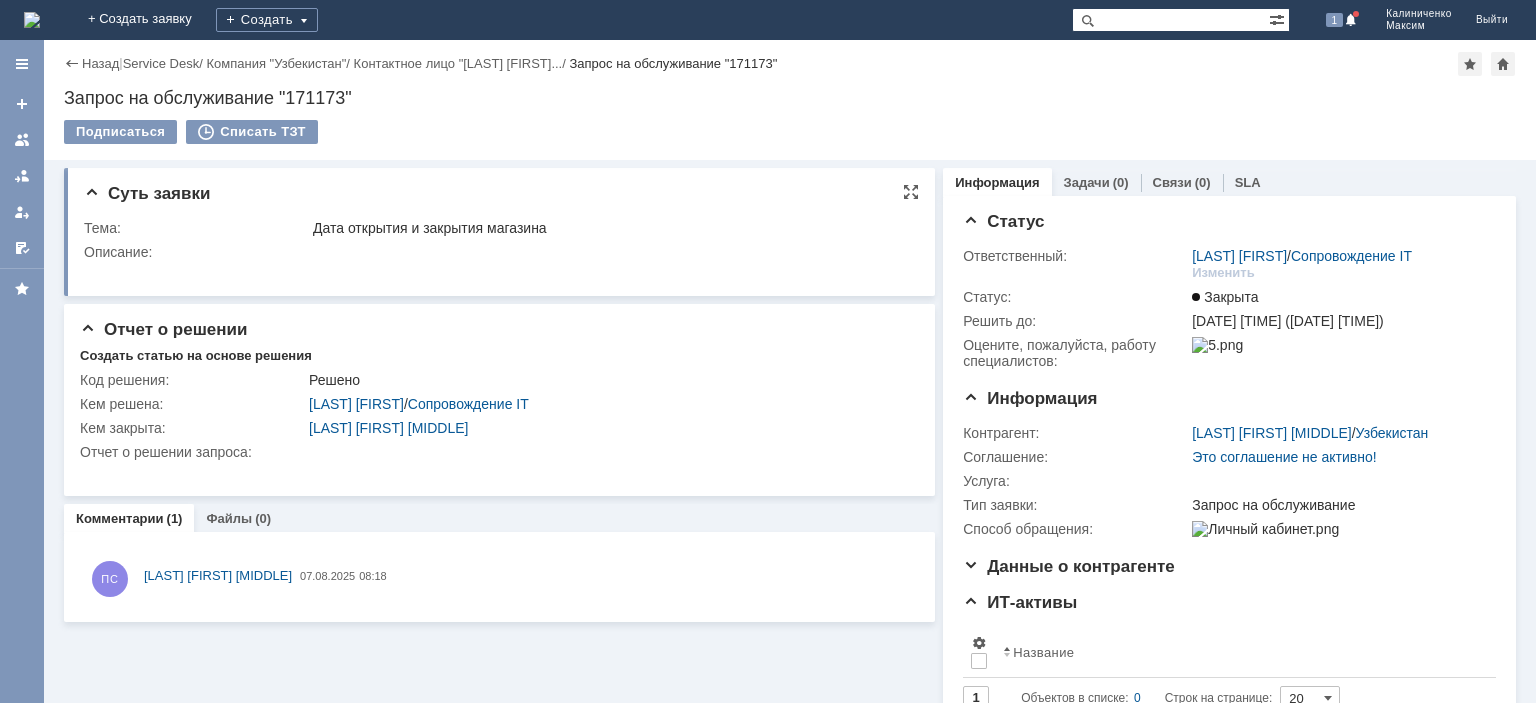 scroll, scrollTop: 0, scrollLeft: 0, axis: both 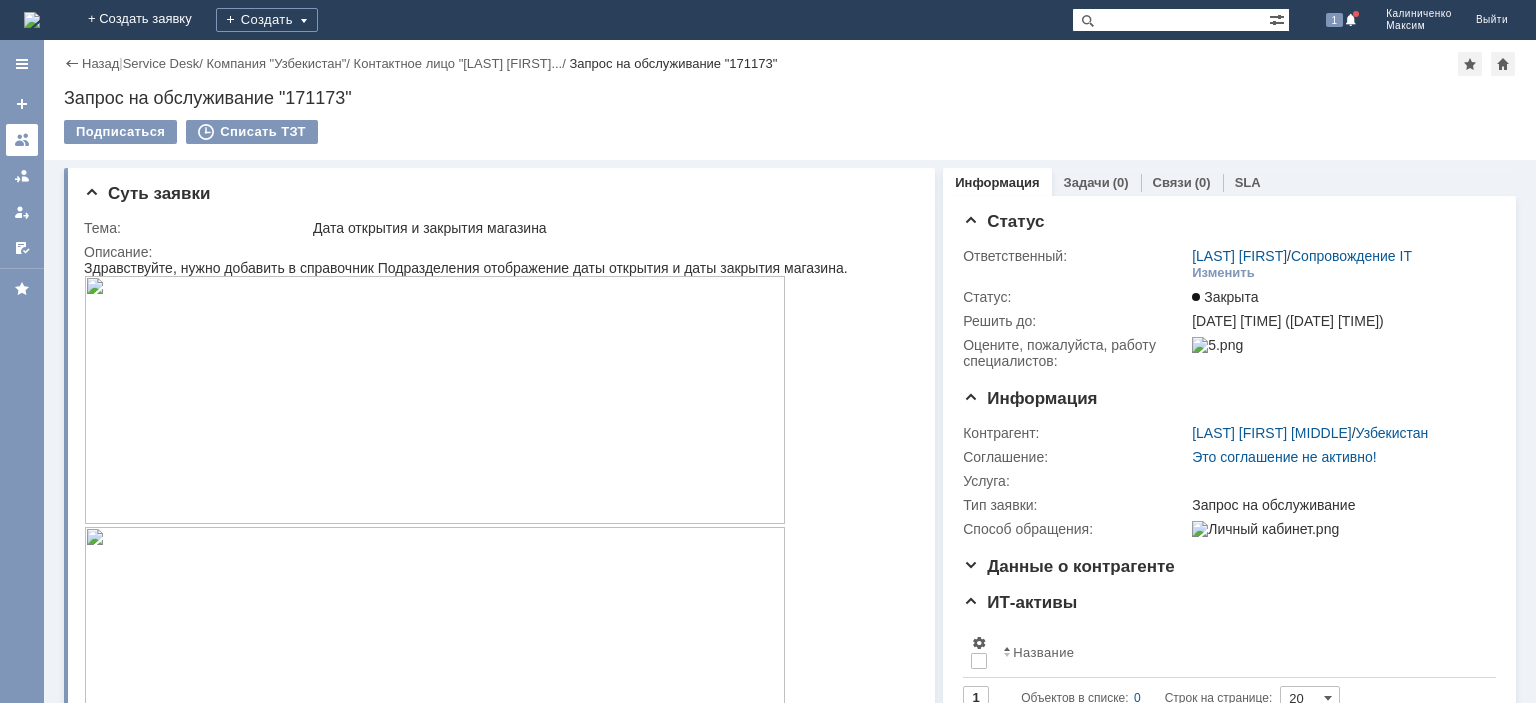 click at bounding box center (22, 140) 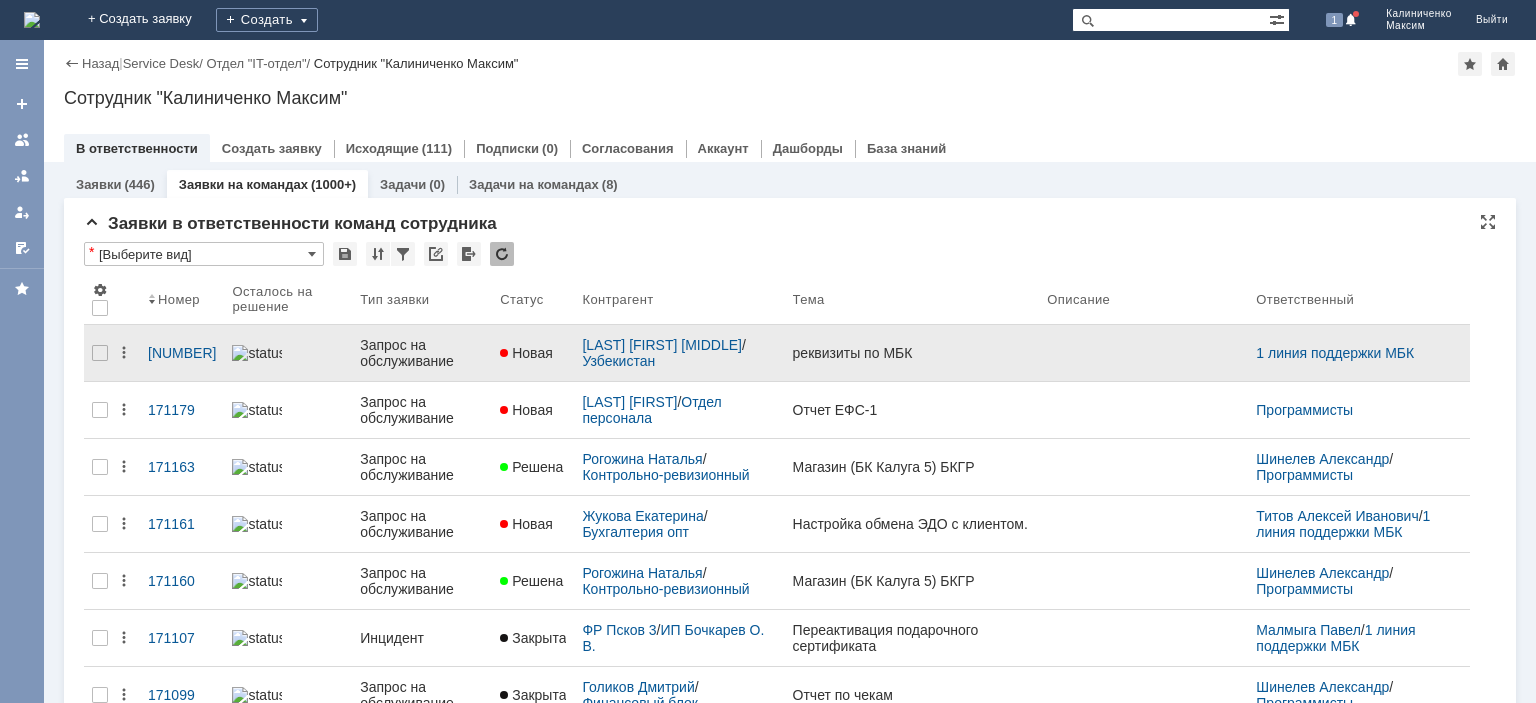 click on "Запрос на обслуживание" at bounding box center [422, 353] 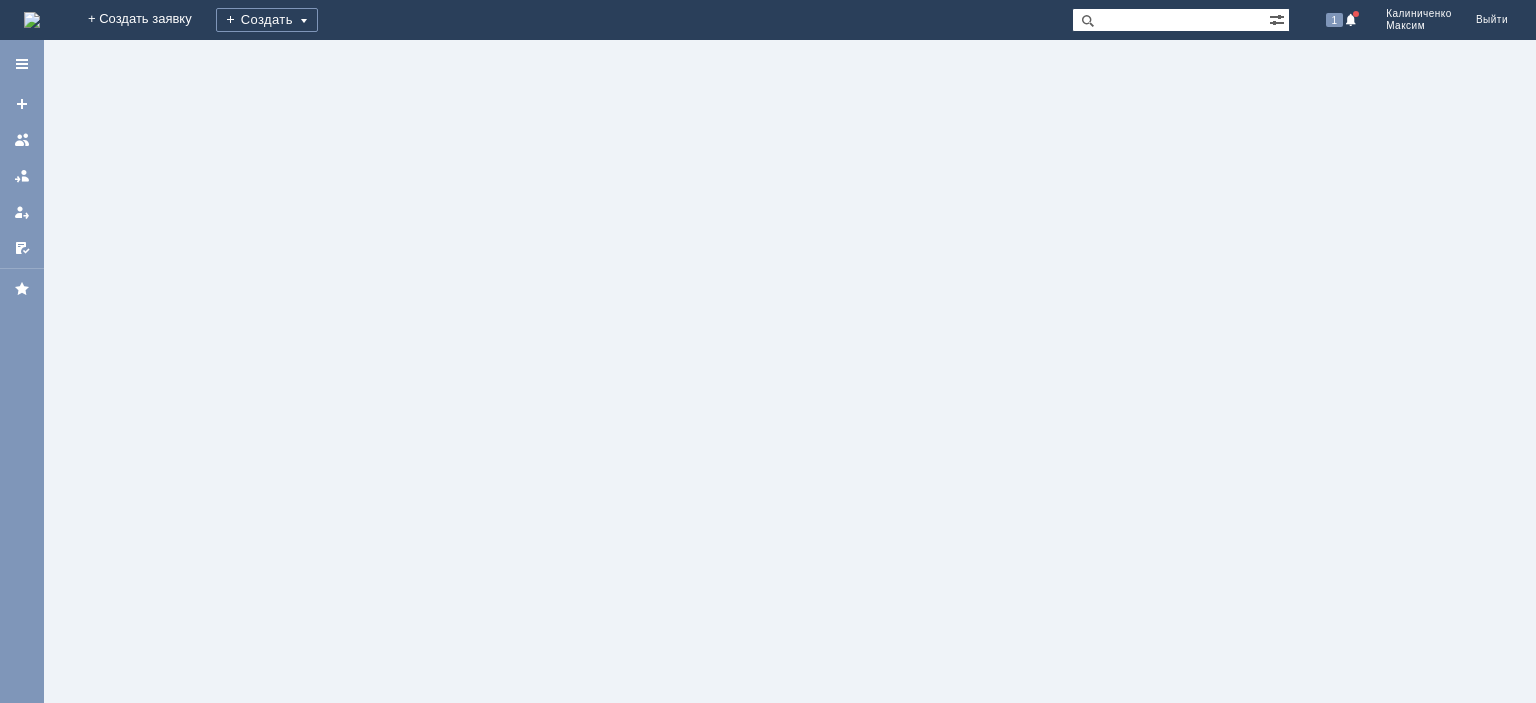 click at bounding box center [790, 371] 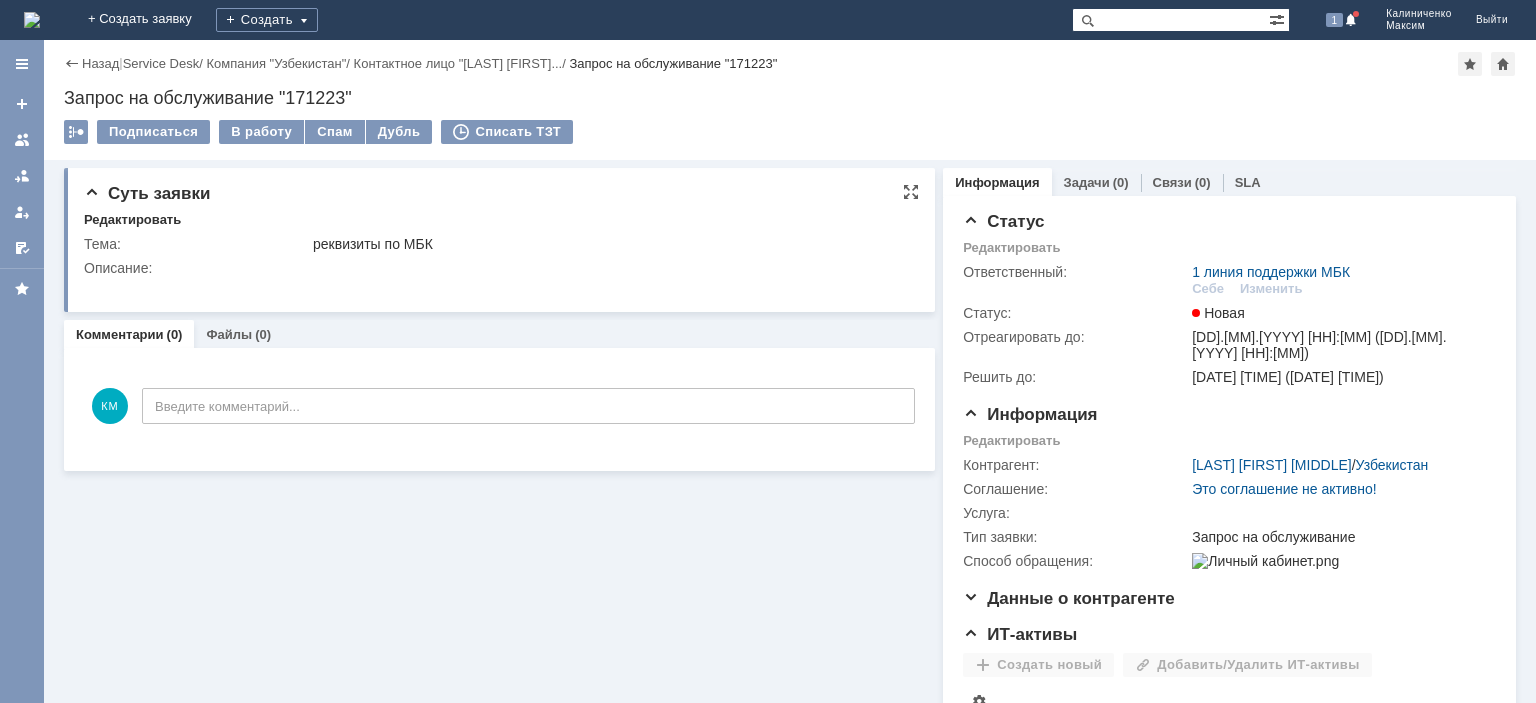 scroll, scrollTop: 0, scrollLeft: 0, axis: both 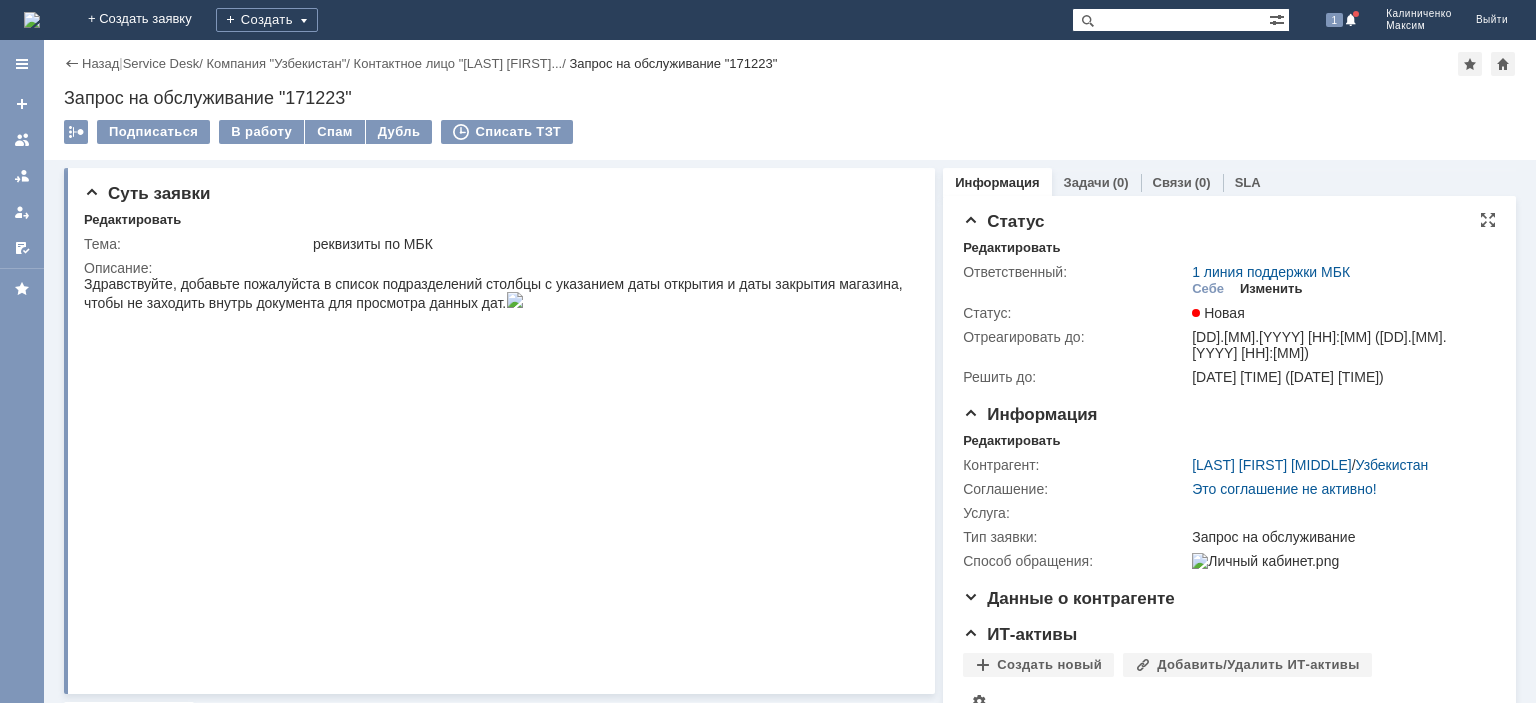 click on "Изменить" at bounding box center (1271, 289) 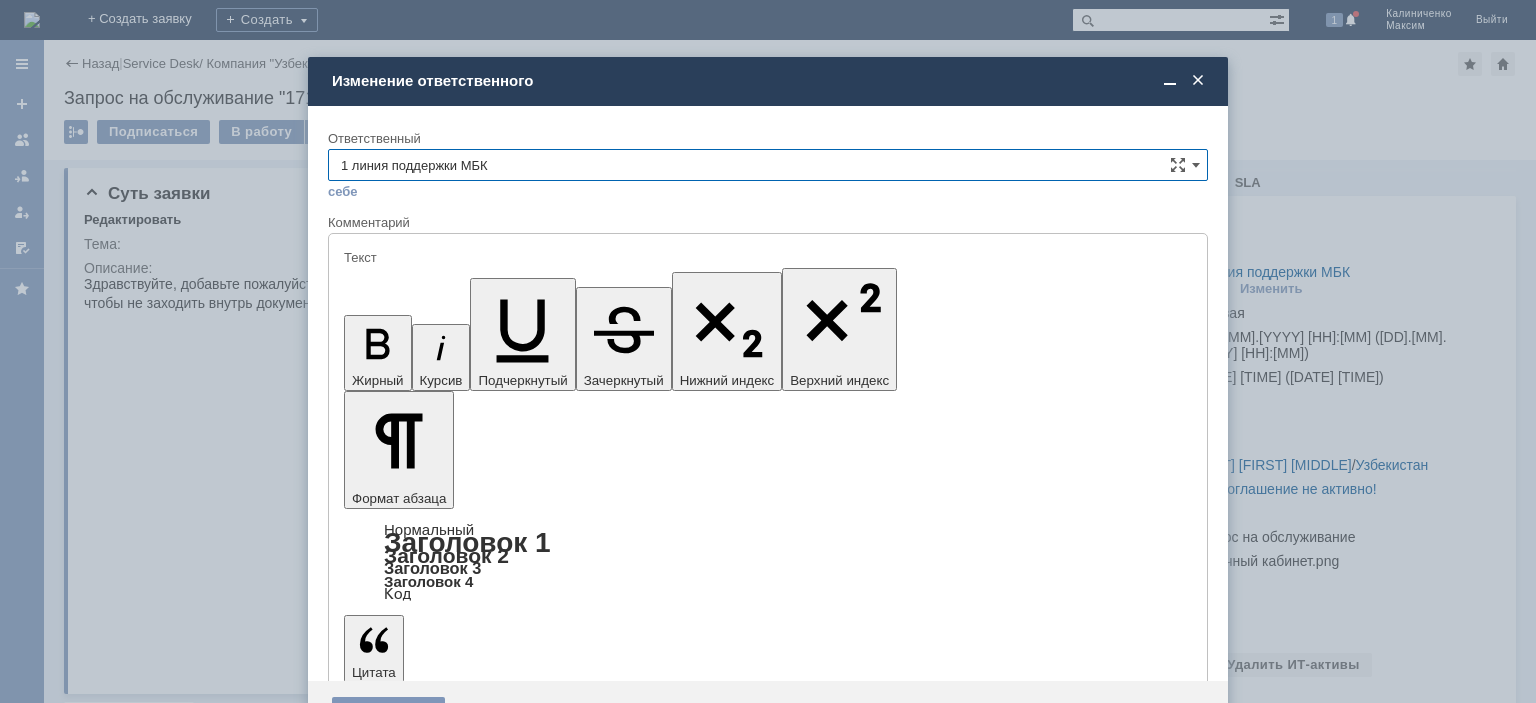 scroll, scrollTop: 0, scrollLeft: 0, axis: both 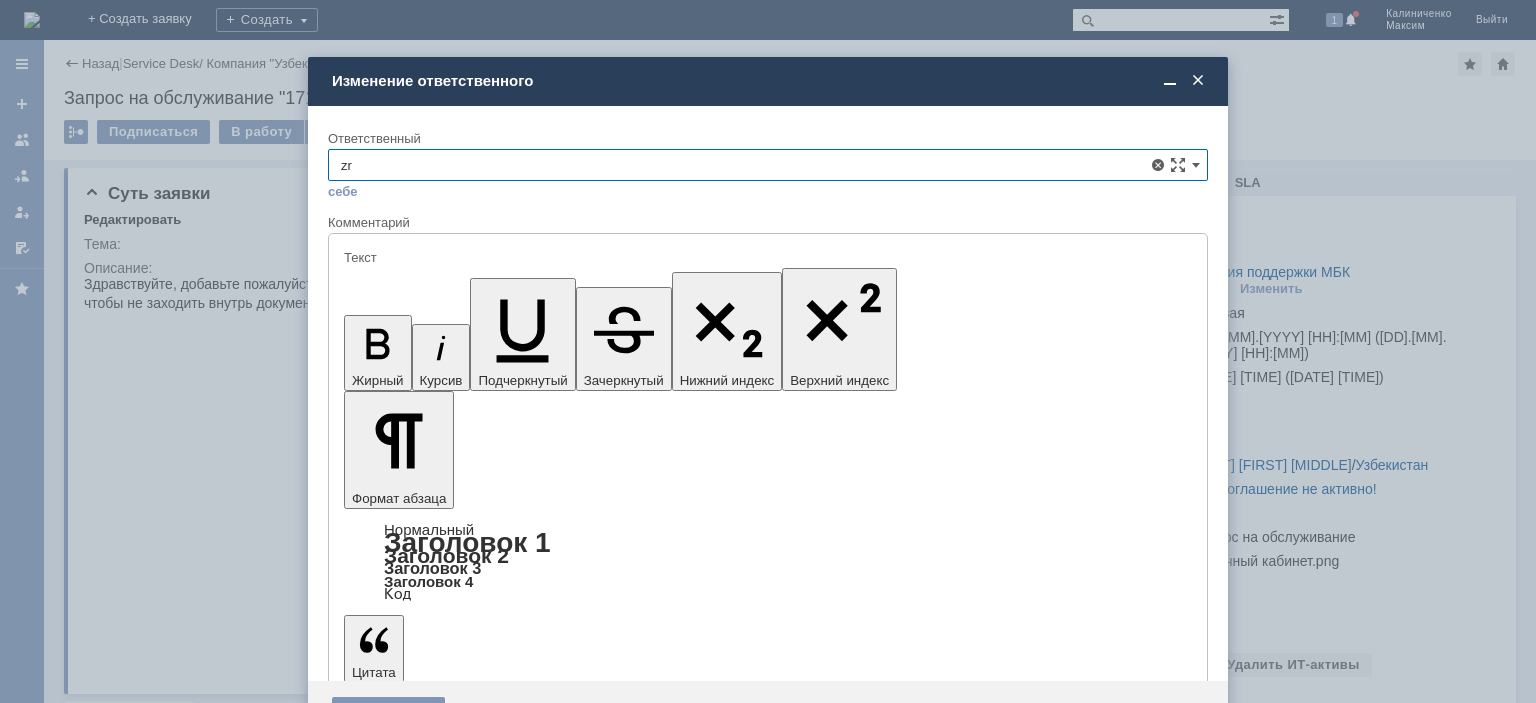 type on "z" 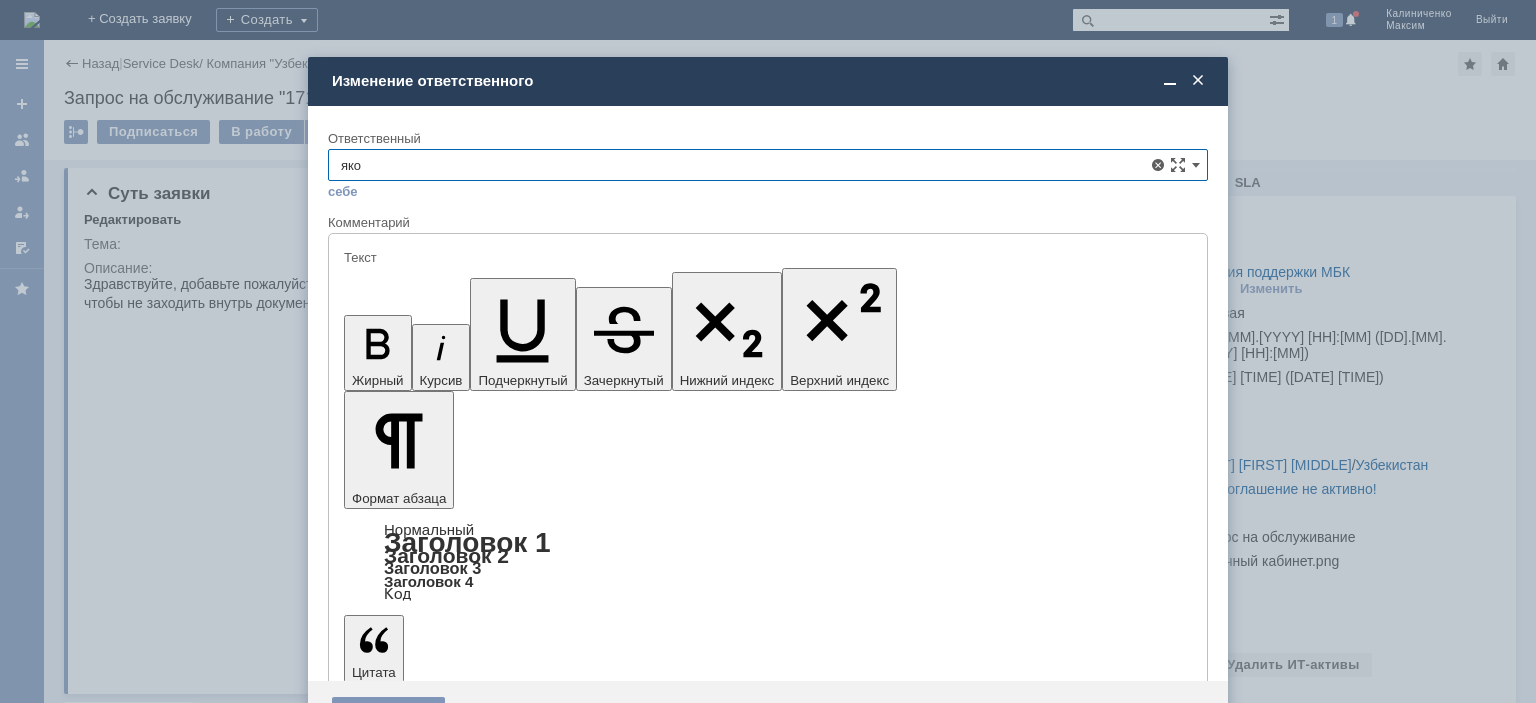 click on "[LAST] [FIRST]" at bounding box center [768, 311] 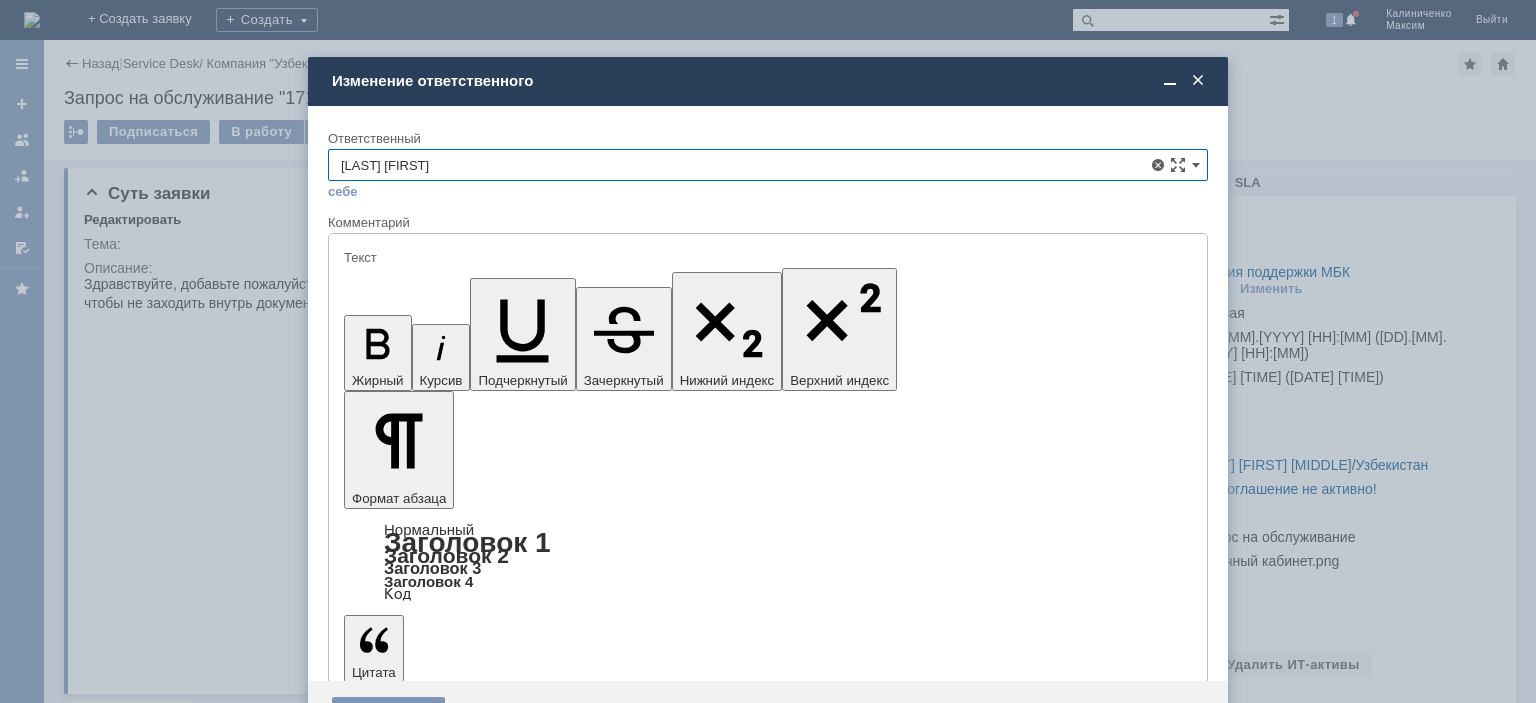 type on "[LAST] [FIRST]" 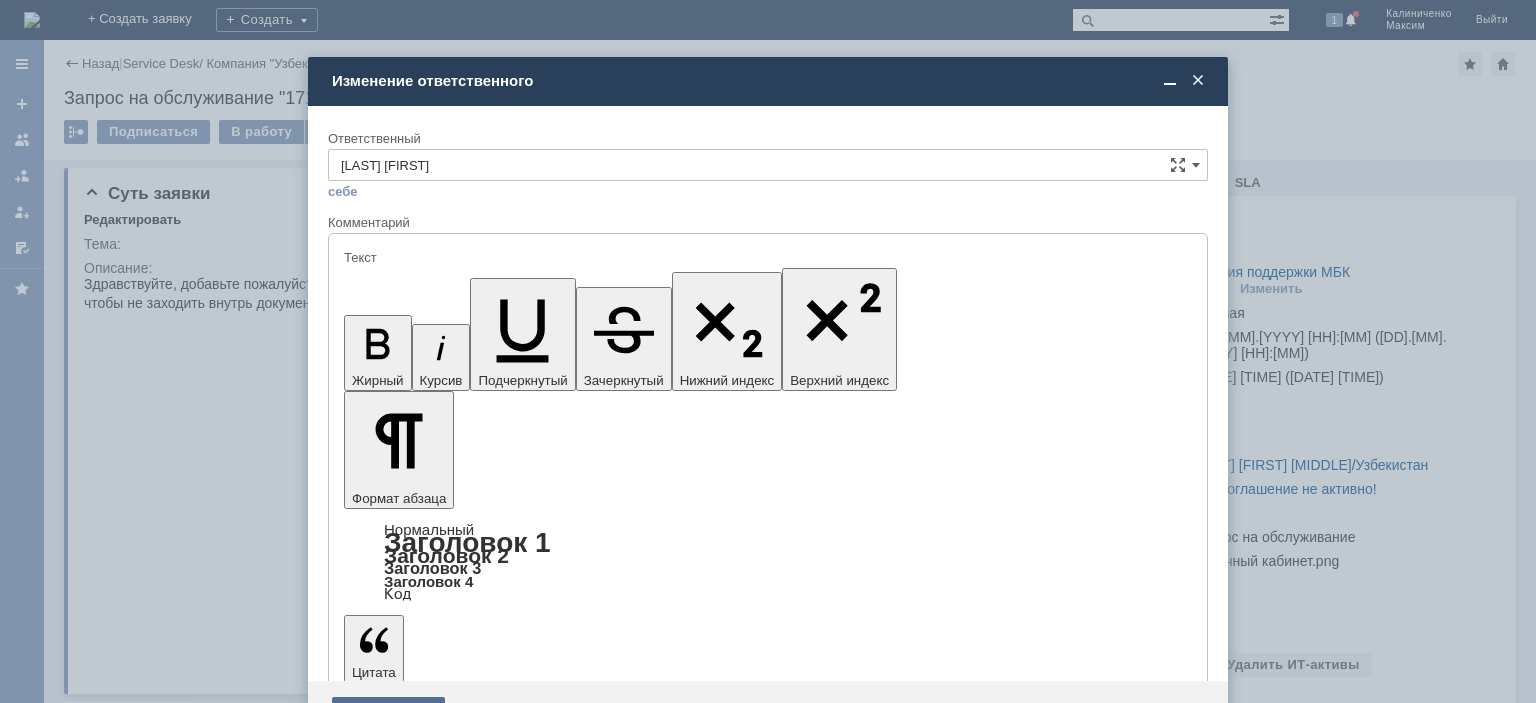 click on "Сохранить" at bounding box center [388, 713] 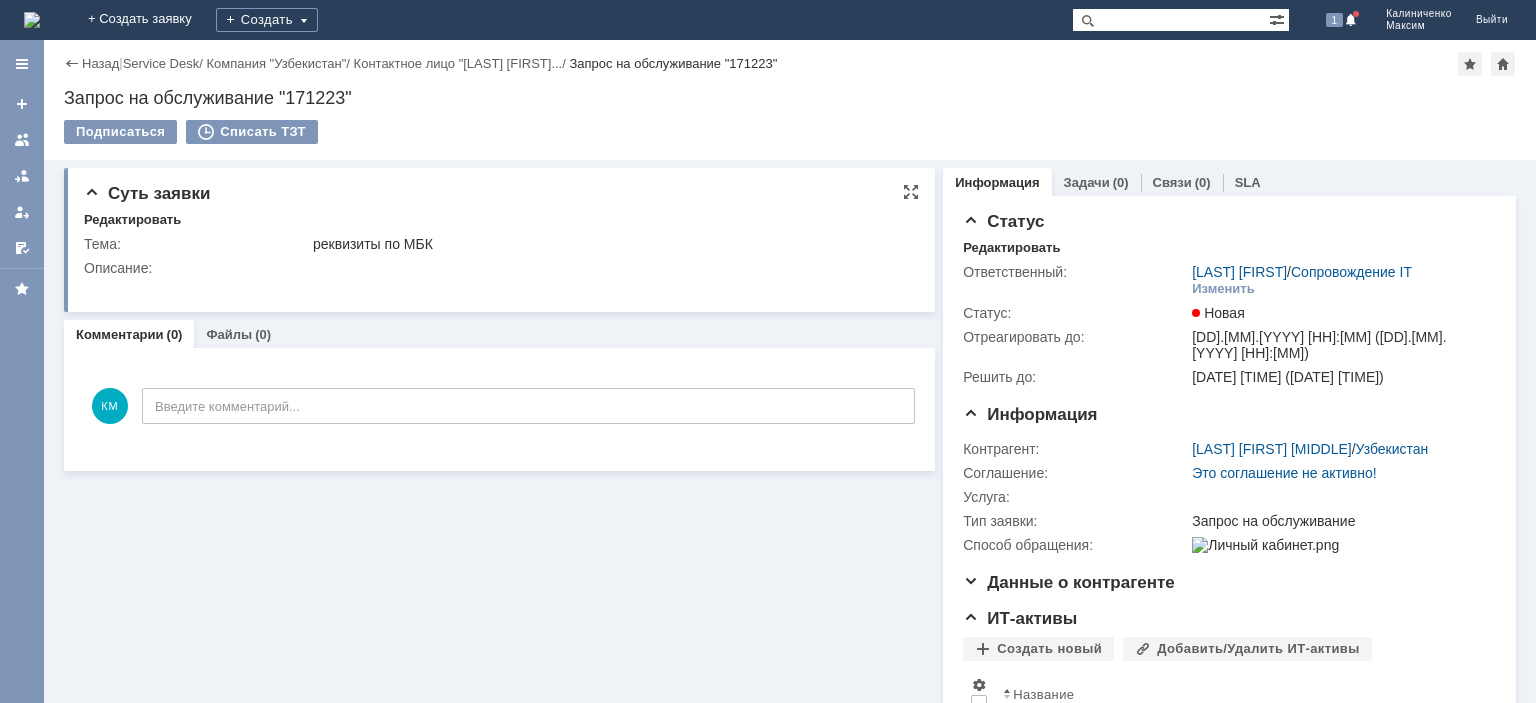 scroll, scrollTop: 0, scrollLeft: 0, axis: both 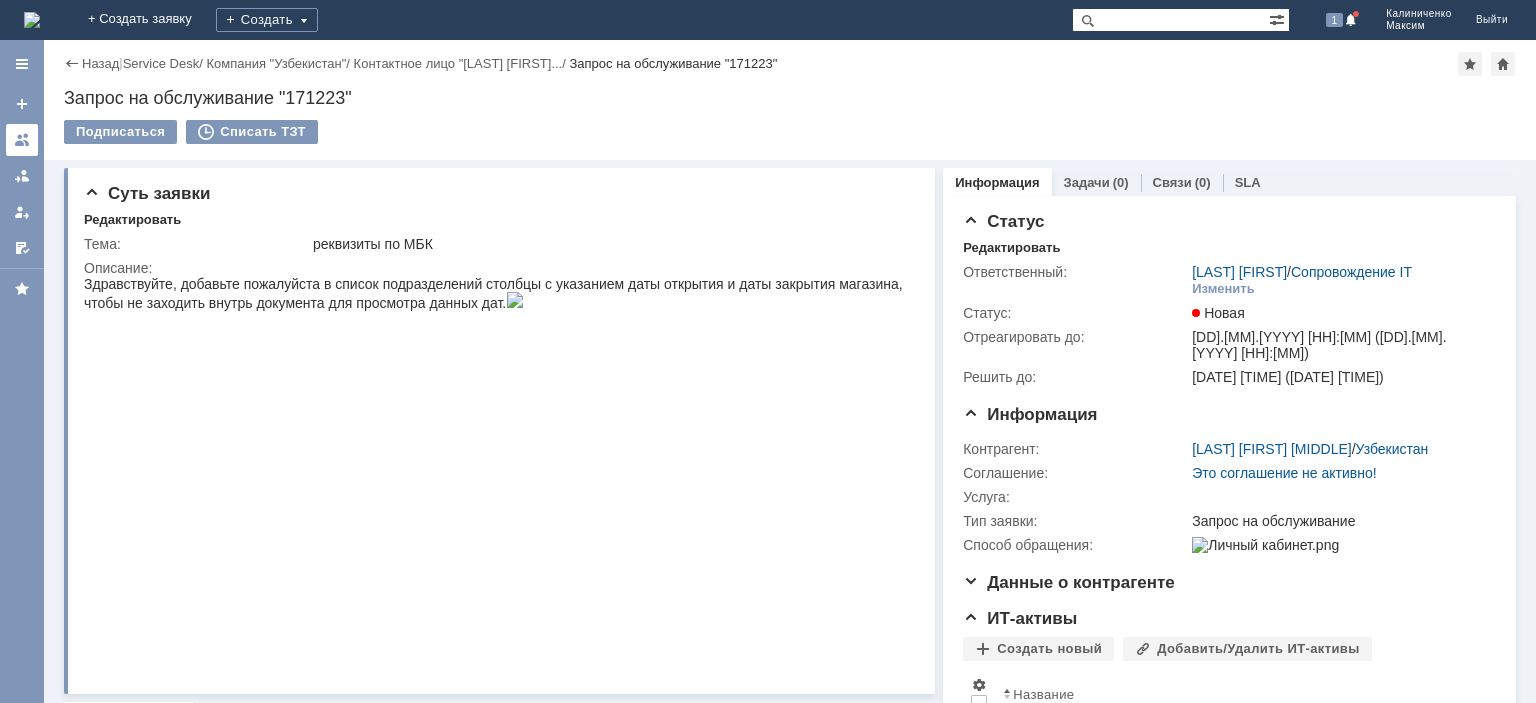 click at bounding box center (22, 140) 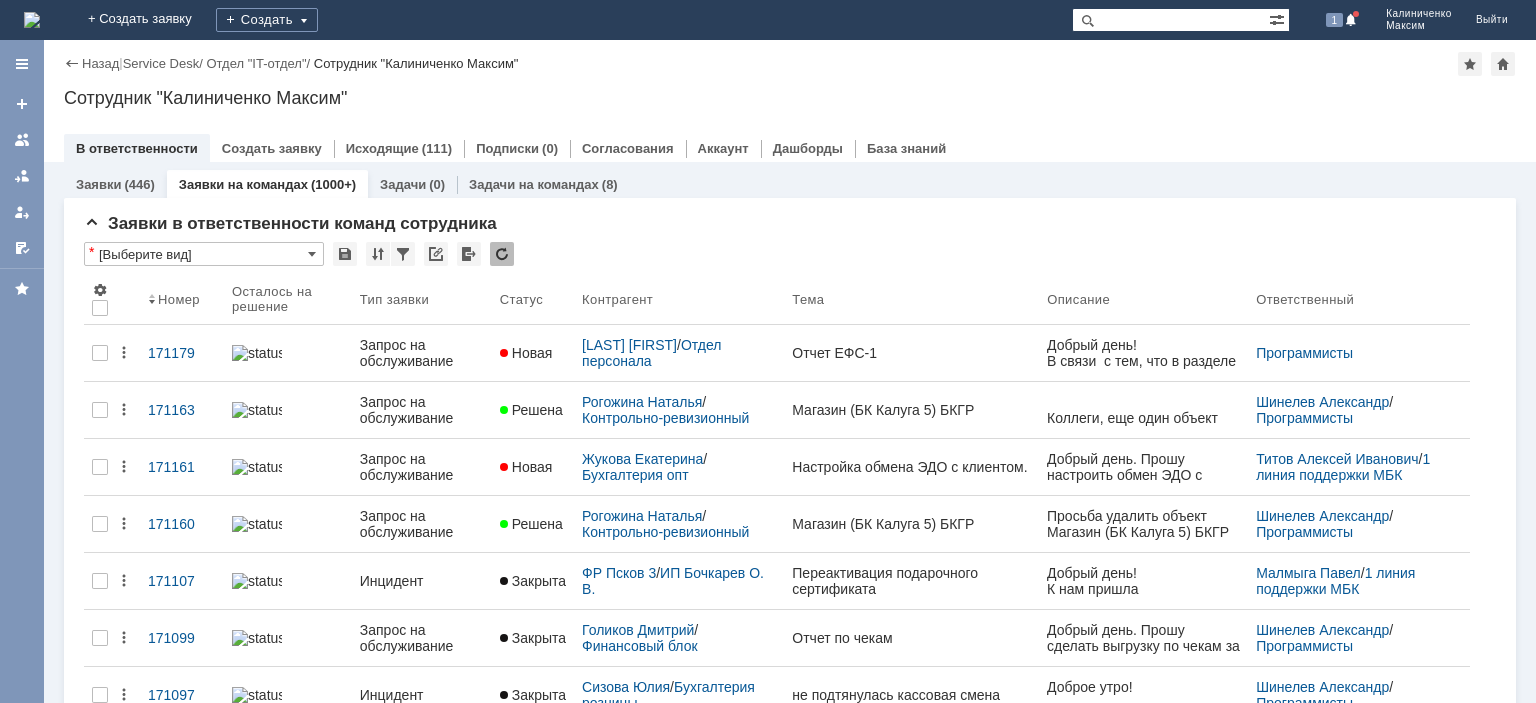 scroll, scrollTop: 0, scrollLeft: 0, axis: both 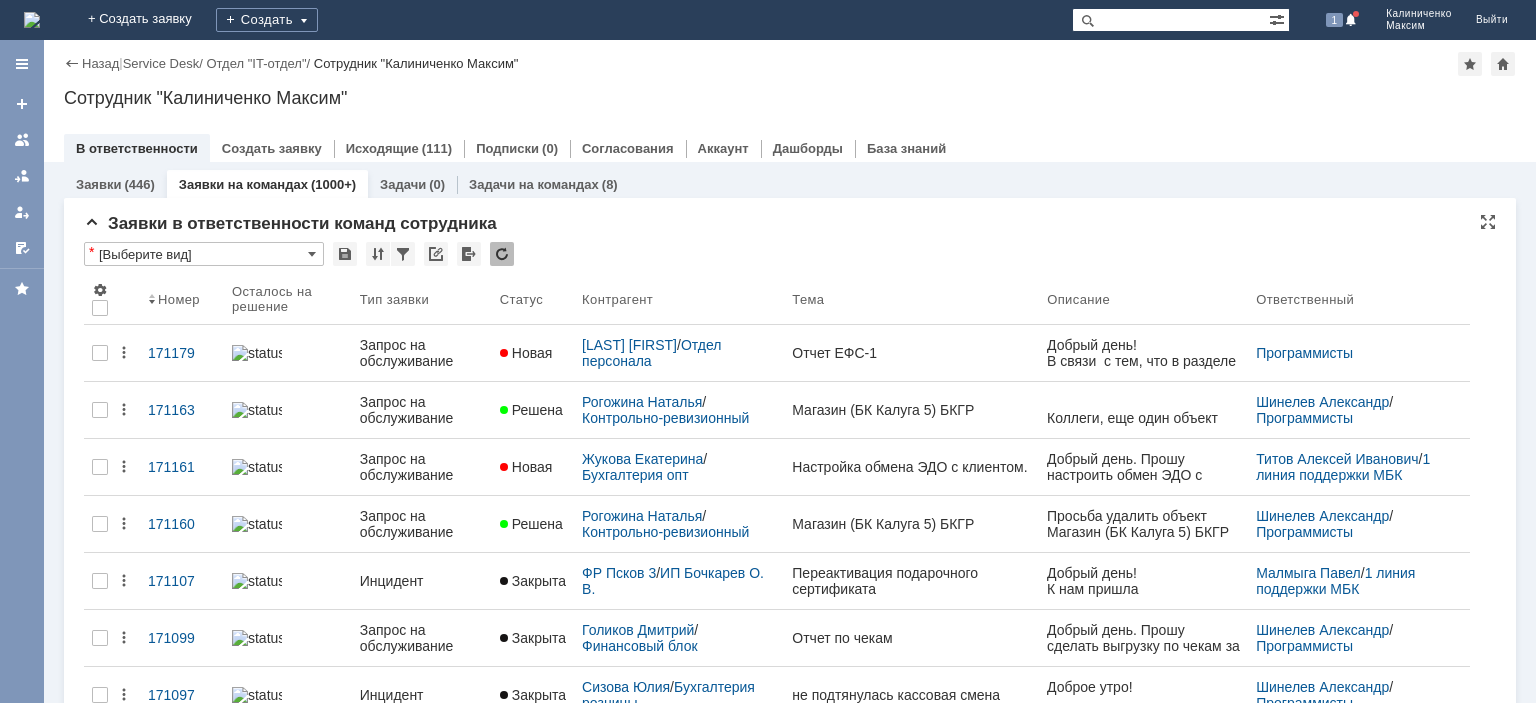 click at bounding box center [502, 254] 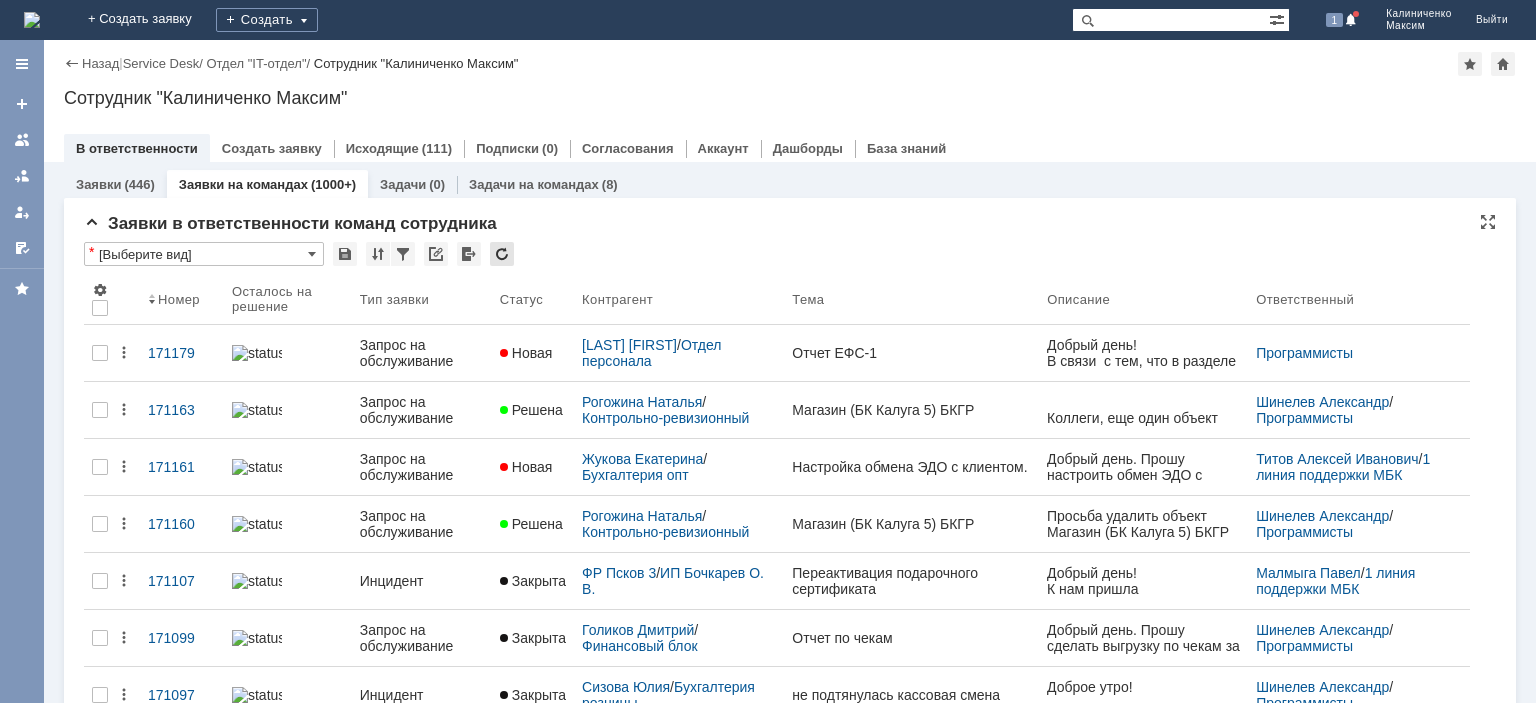 click at bounding box center [502, 254] 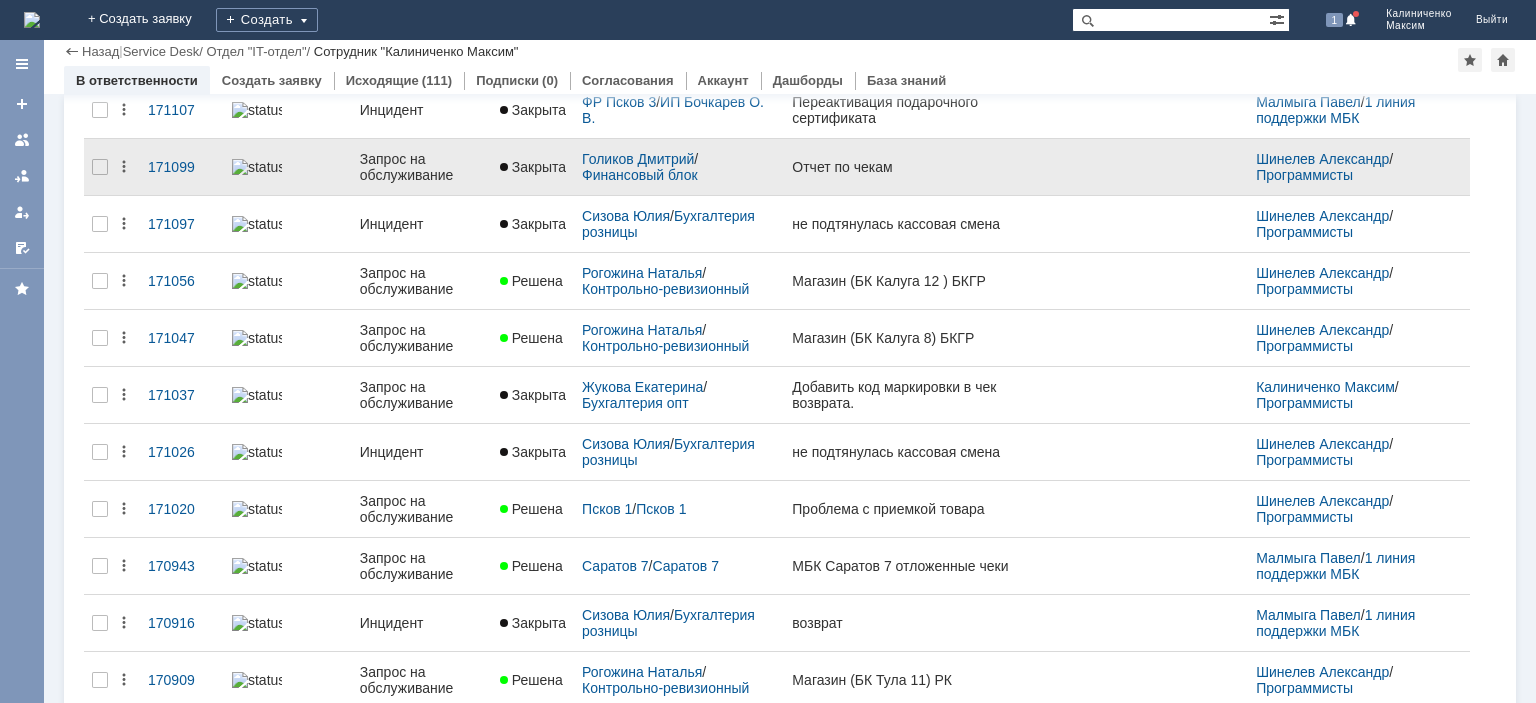 scroll, scrollTop: 0, scrollLeft: 0, axis: both 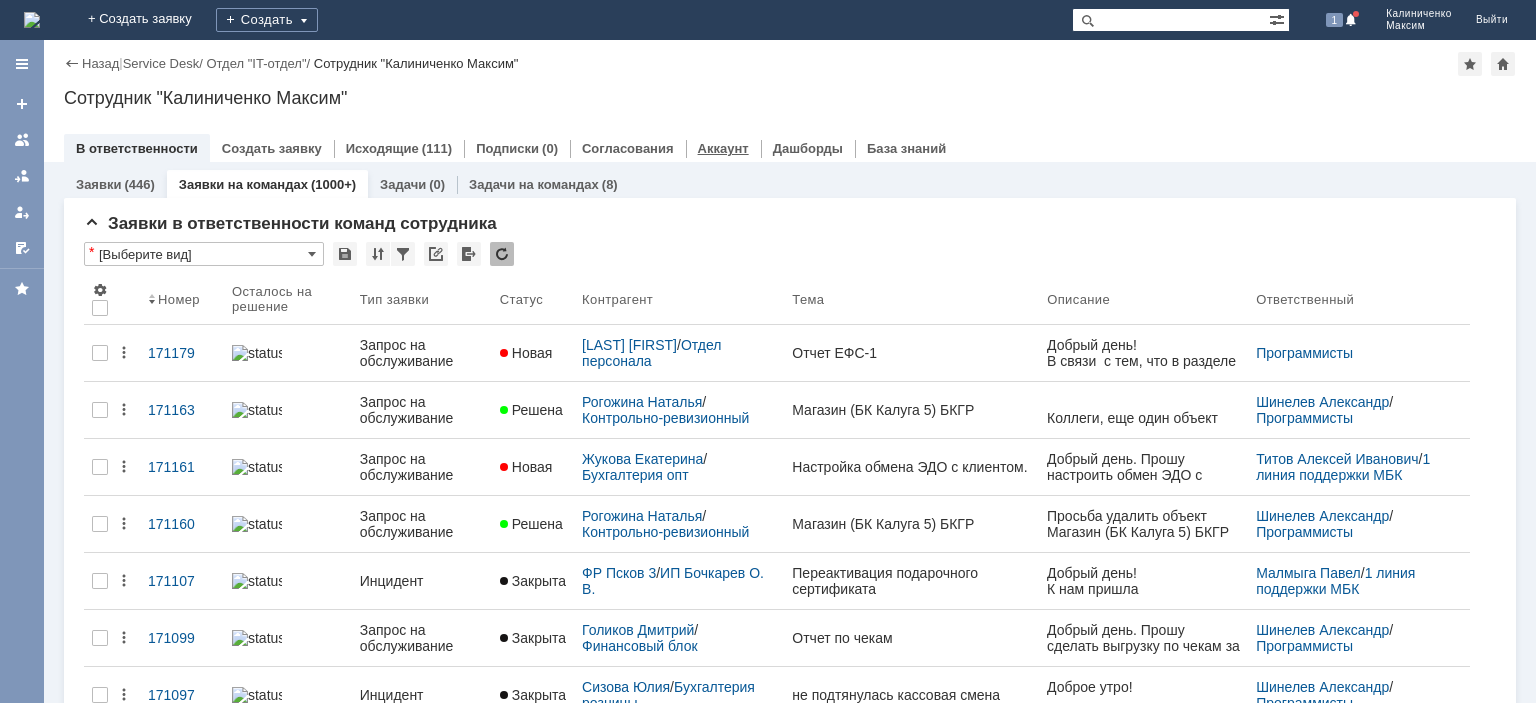 click on "Аккаунт" at bounding box center (723, 148) 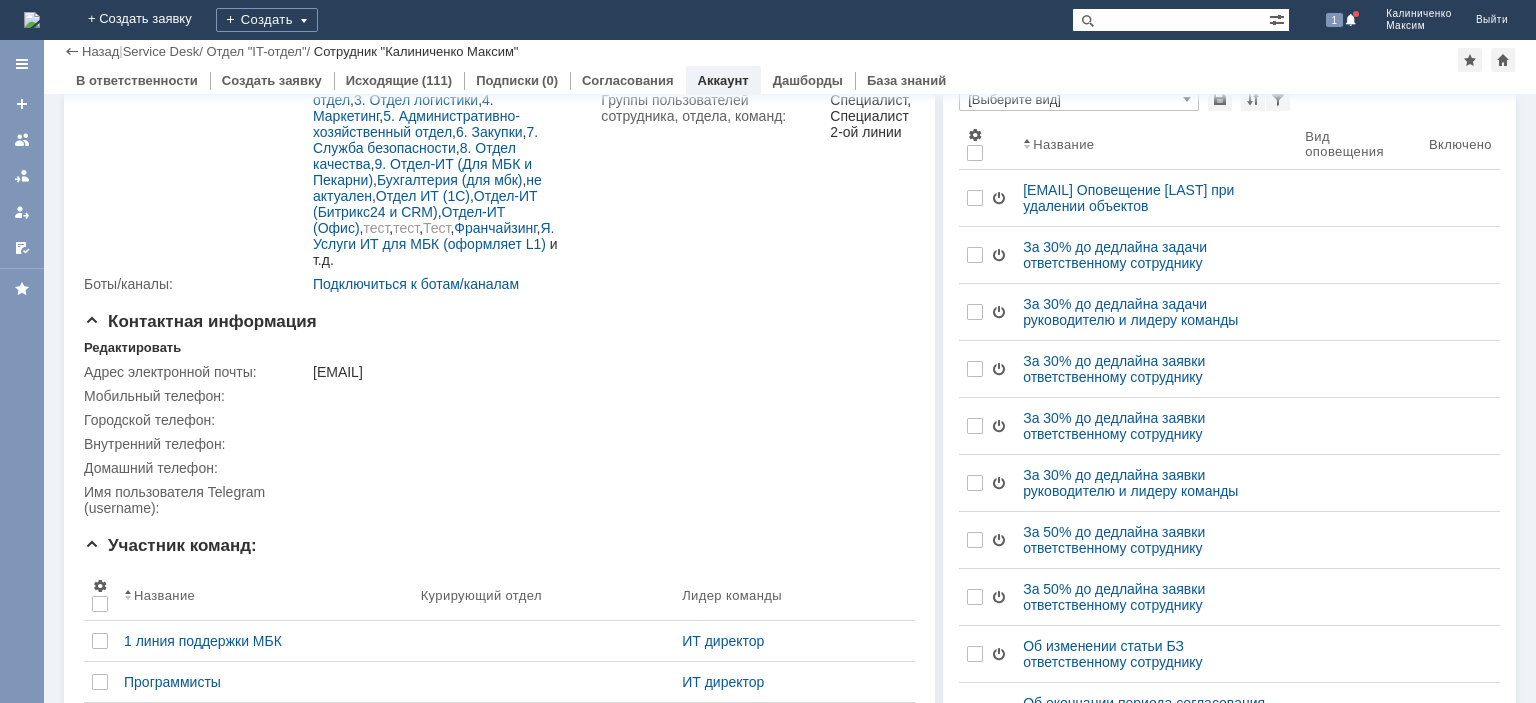 scroll, scrollTop: 0, scrollLeft: 0, axis: both 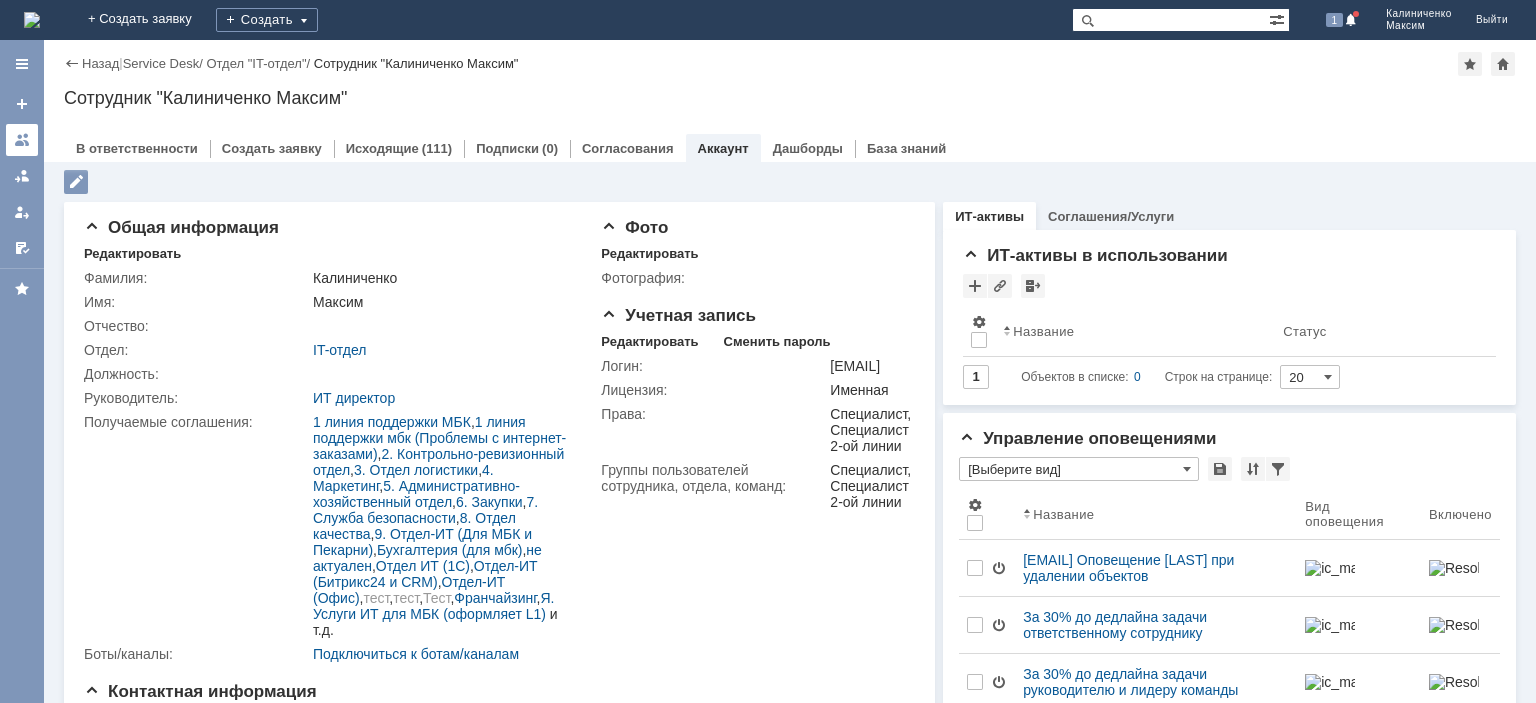 click at bounding box center (22, 140) 